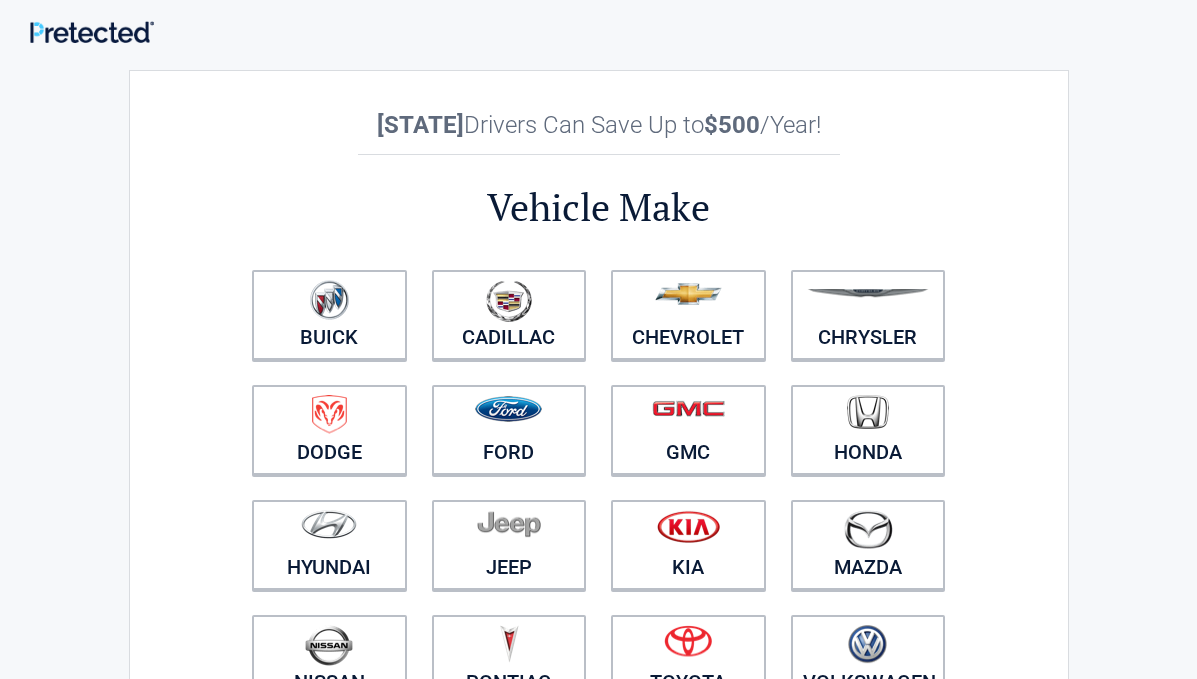 scroll, scrollTop: 0, scrollLeft: 0, axis: both 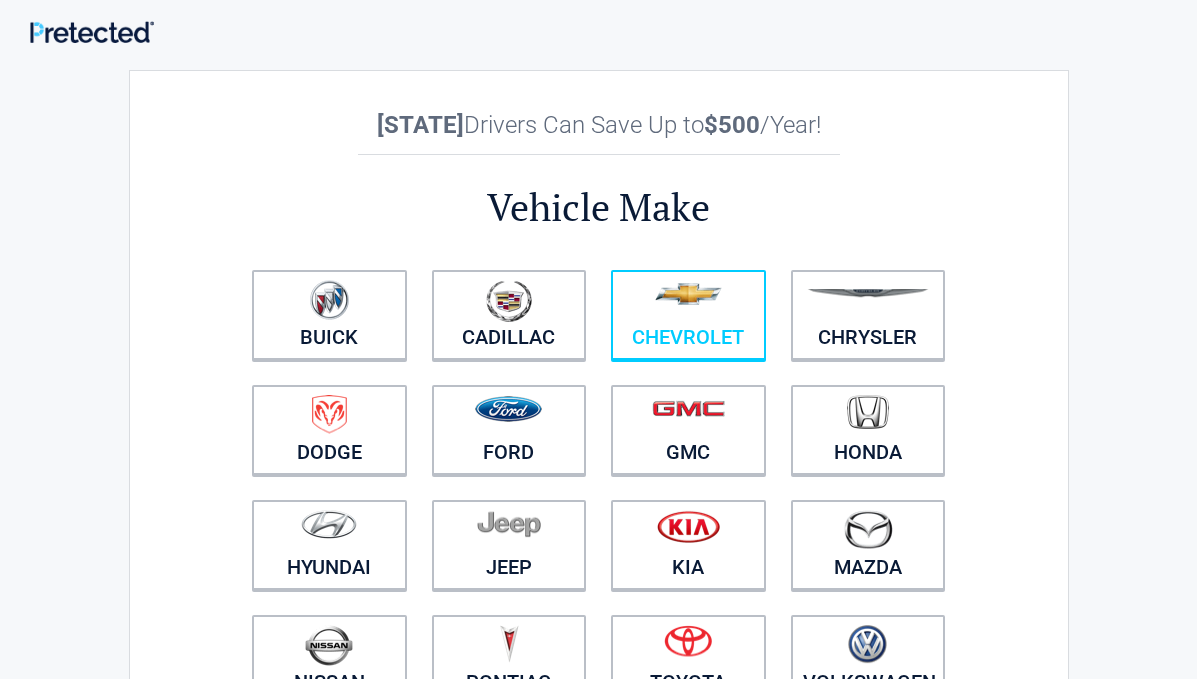 click on "Chevrolet" at bounding box center (688, 315) 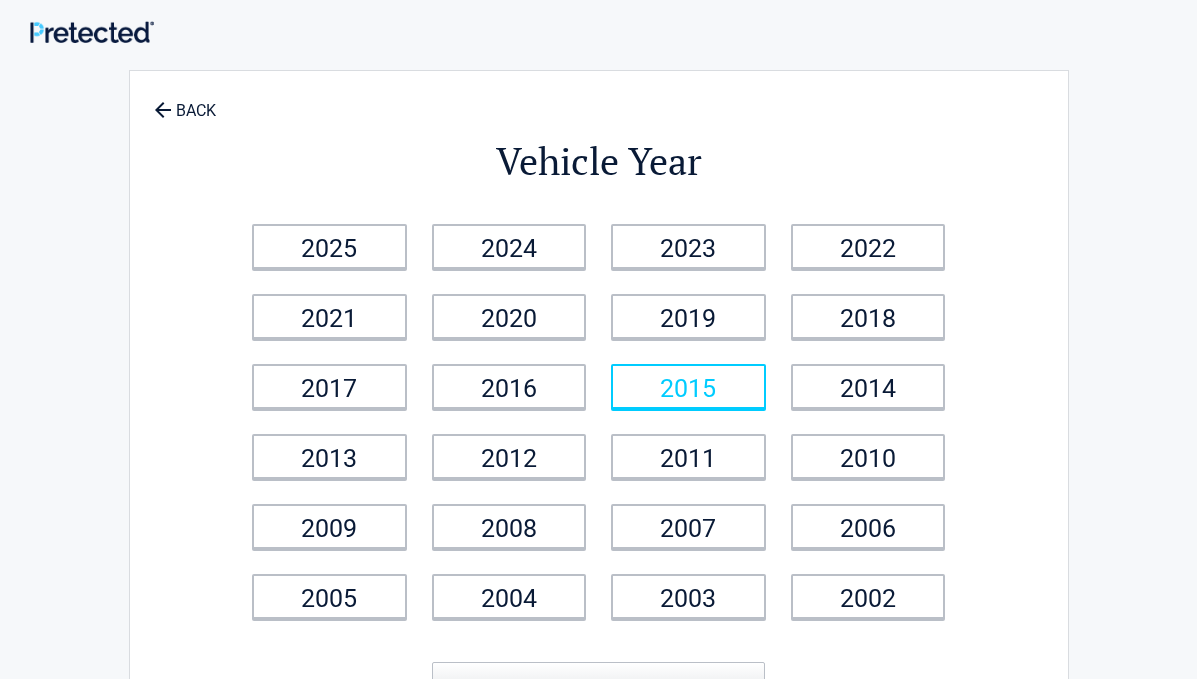 click on "2015" at bounding box center [688, 386] 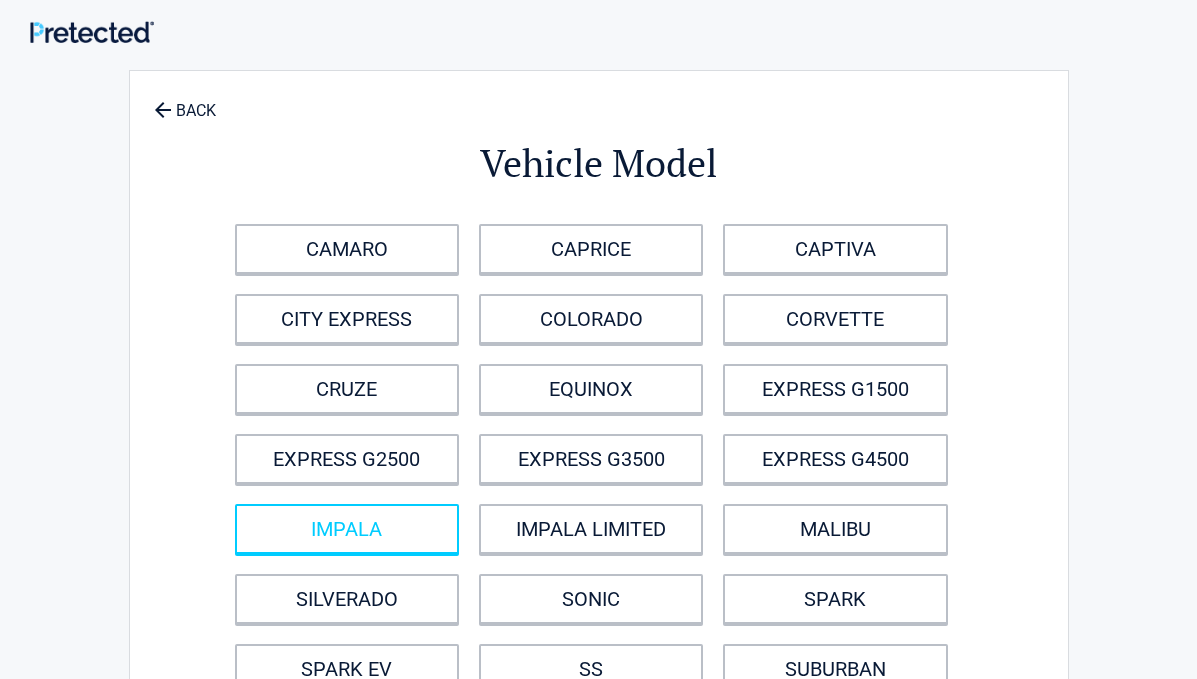 click on "IMPALA" at bounding box center (347, 529) 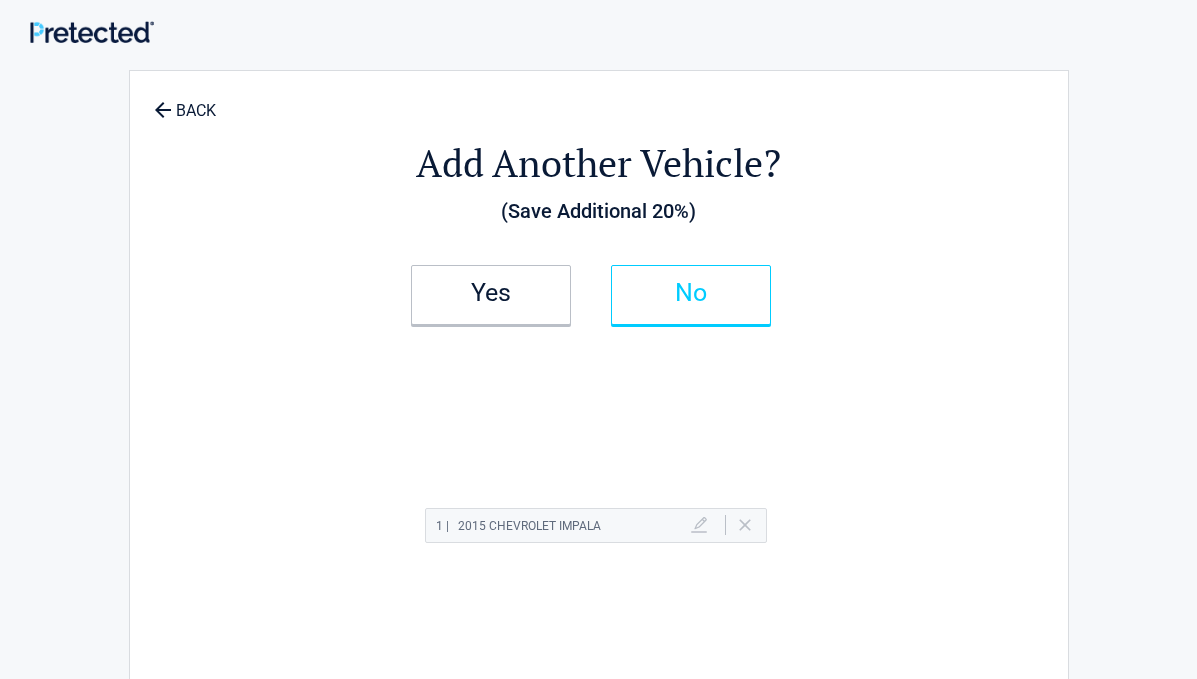click on "No" at bounding box center [691, 293] 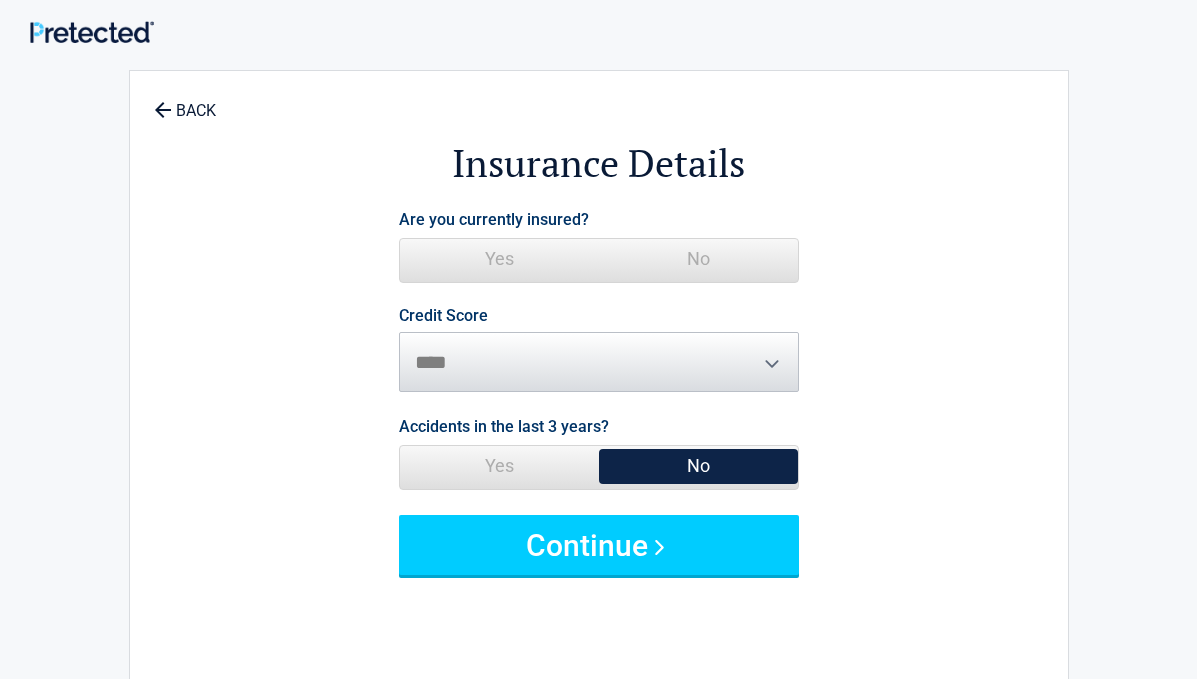 click on "Yes" at bounding box center (499, 259) 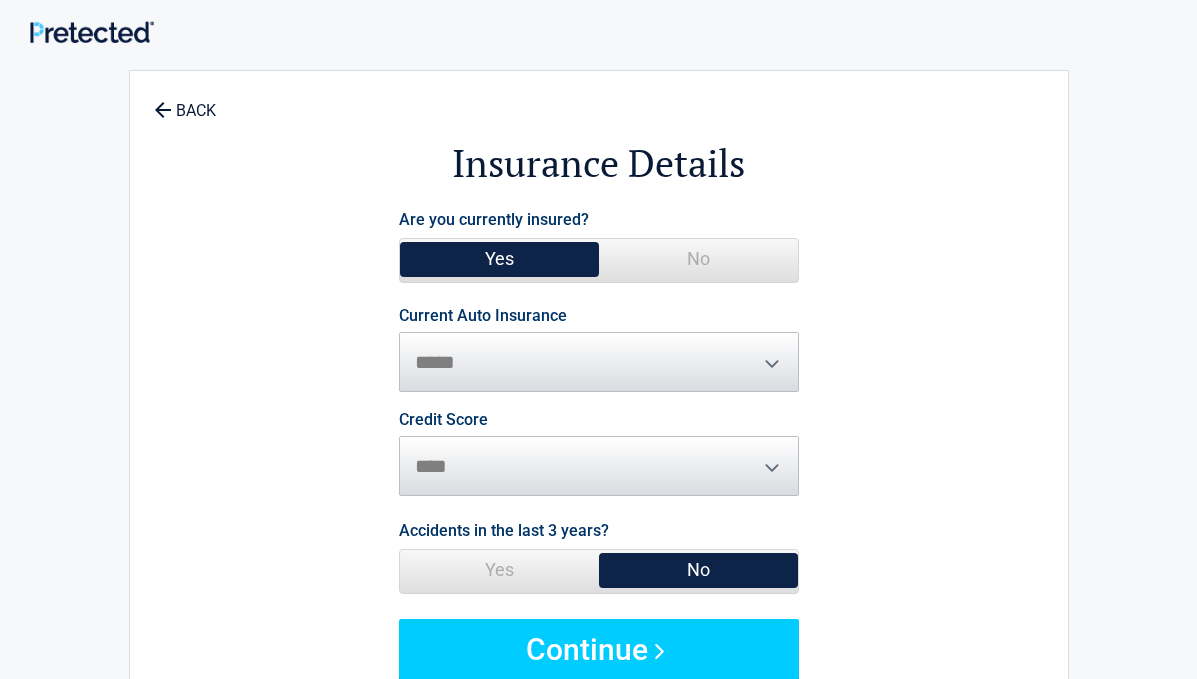 click on "**********" at bounding box center (599, 350) 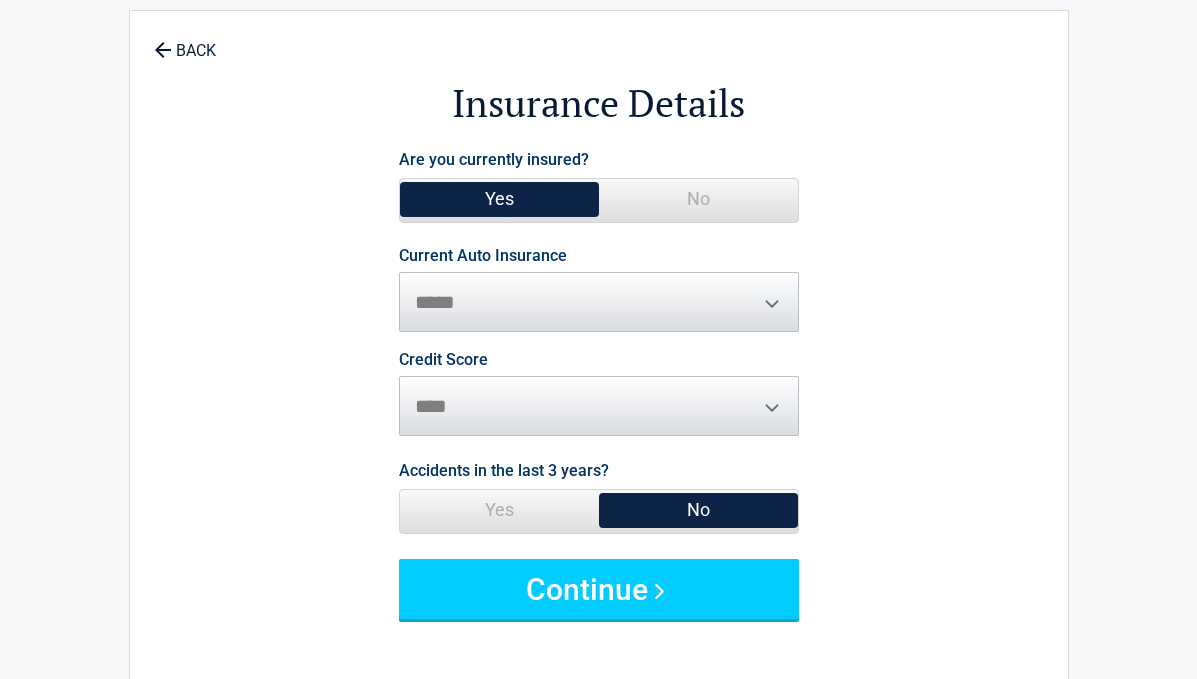 scroll, scrollTop: 65, scrollLeft: 0, axis: vertical 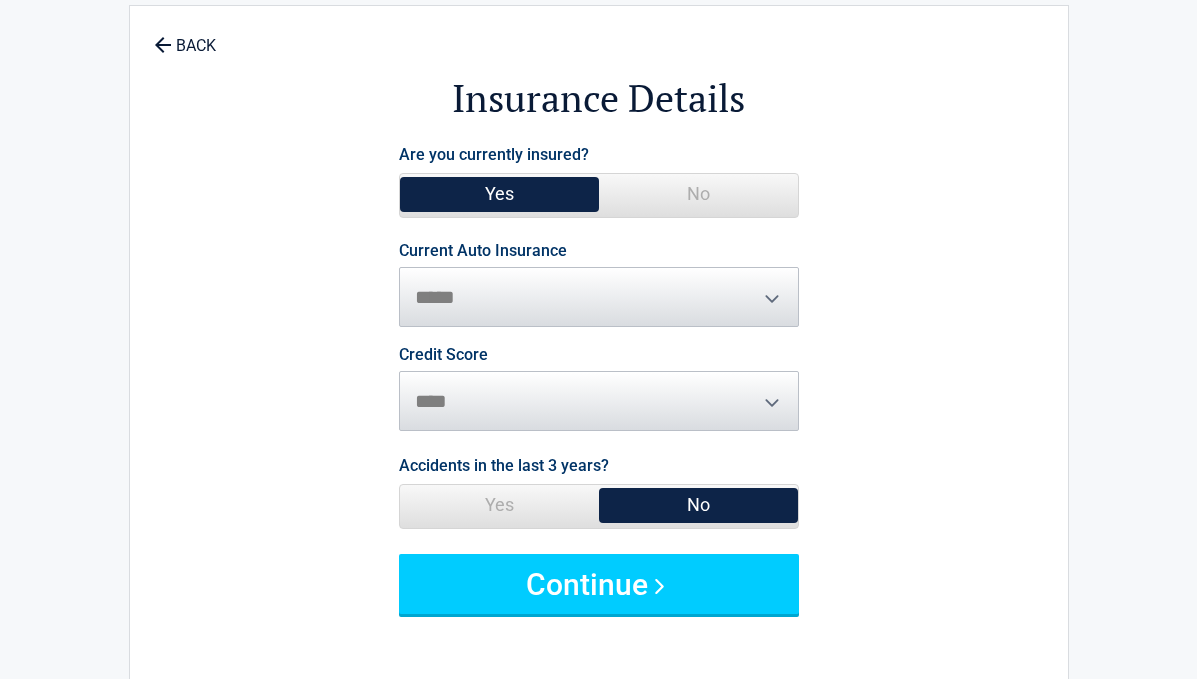 click on "Yes" at bounding box center (499, 505) 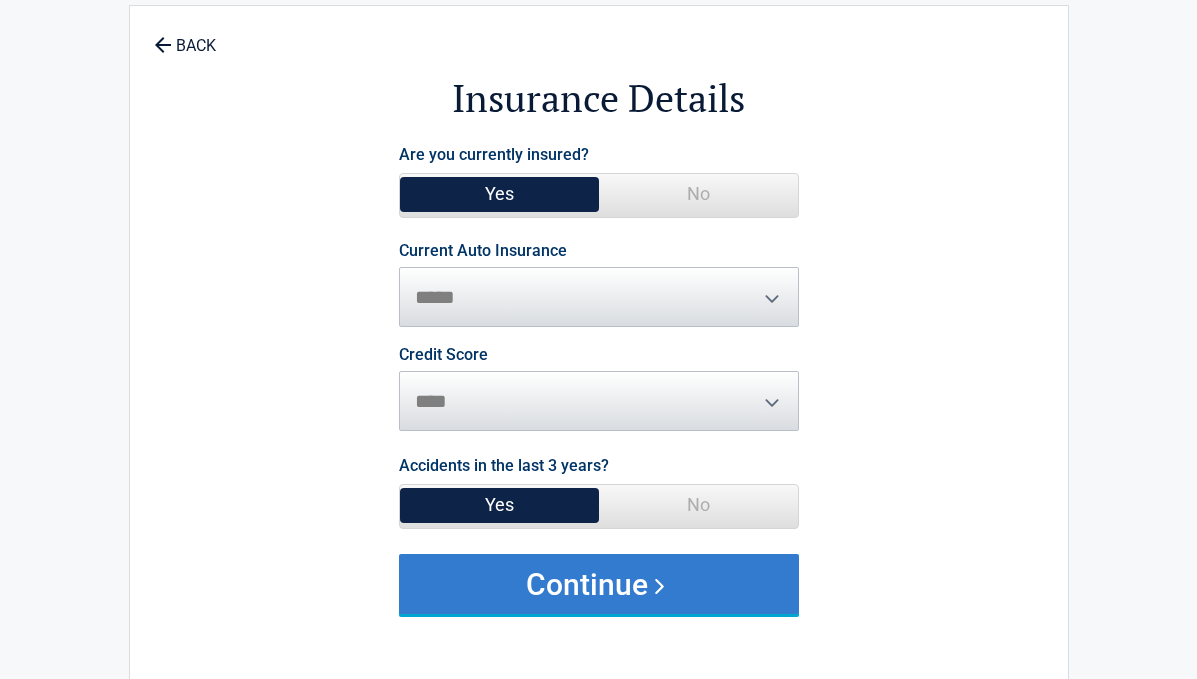 click on "Continue" at bounding box center (599, 584) 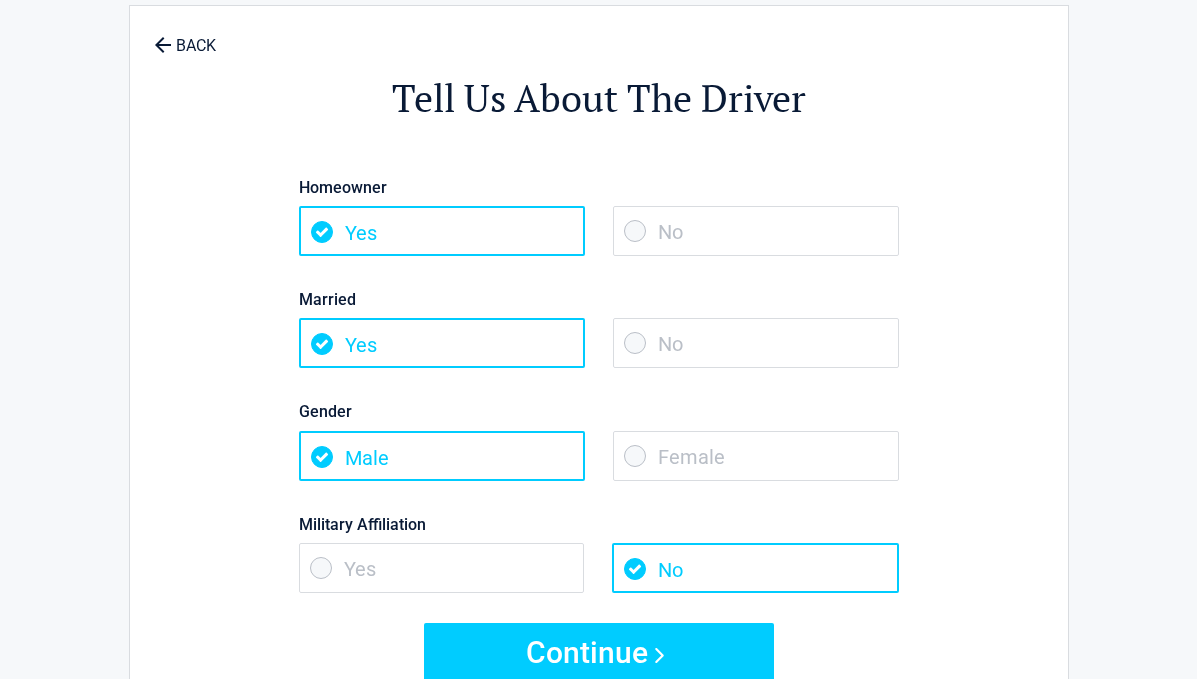 scroll, scrollTop: 0, scrollLeft: 0, axis: both 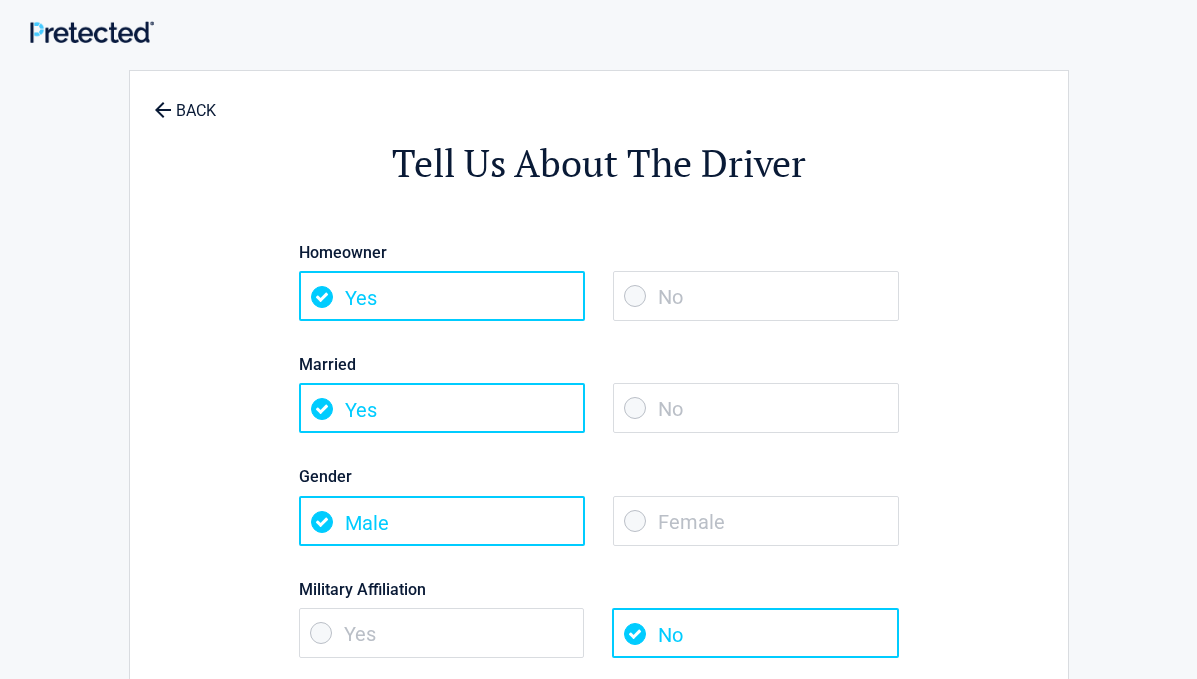 click on "No" at bounding box center [756, 296] 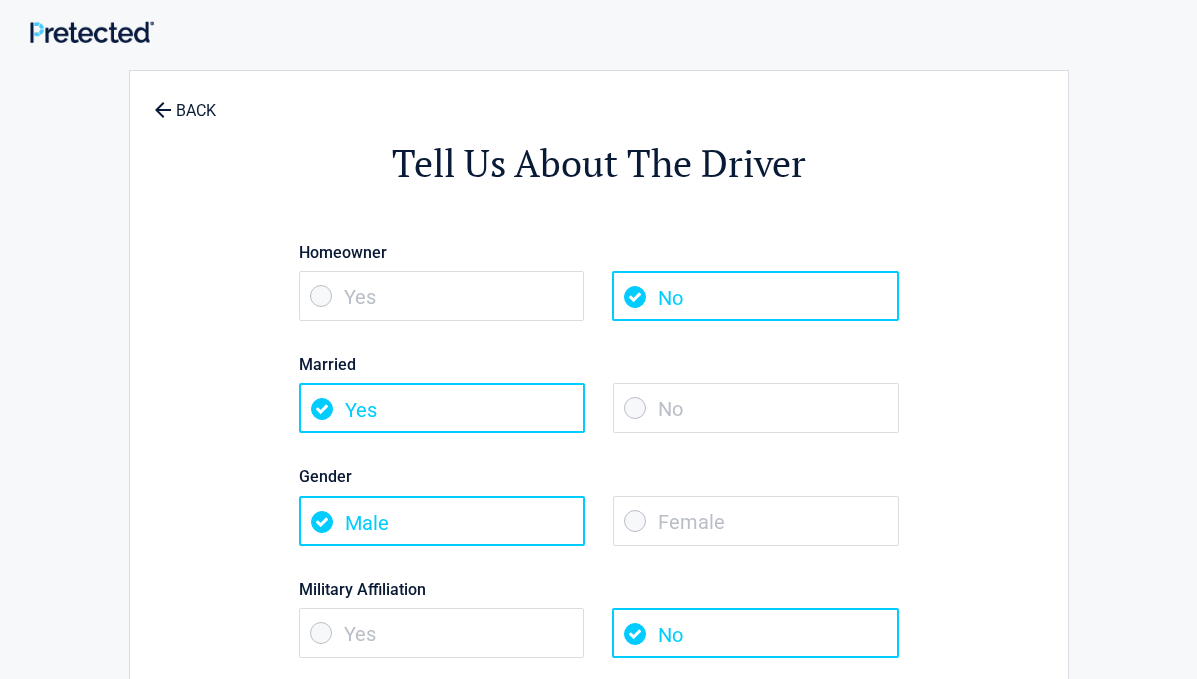 click on "No" at bounding box center (756, 408) 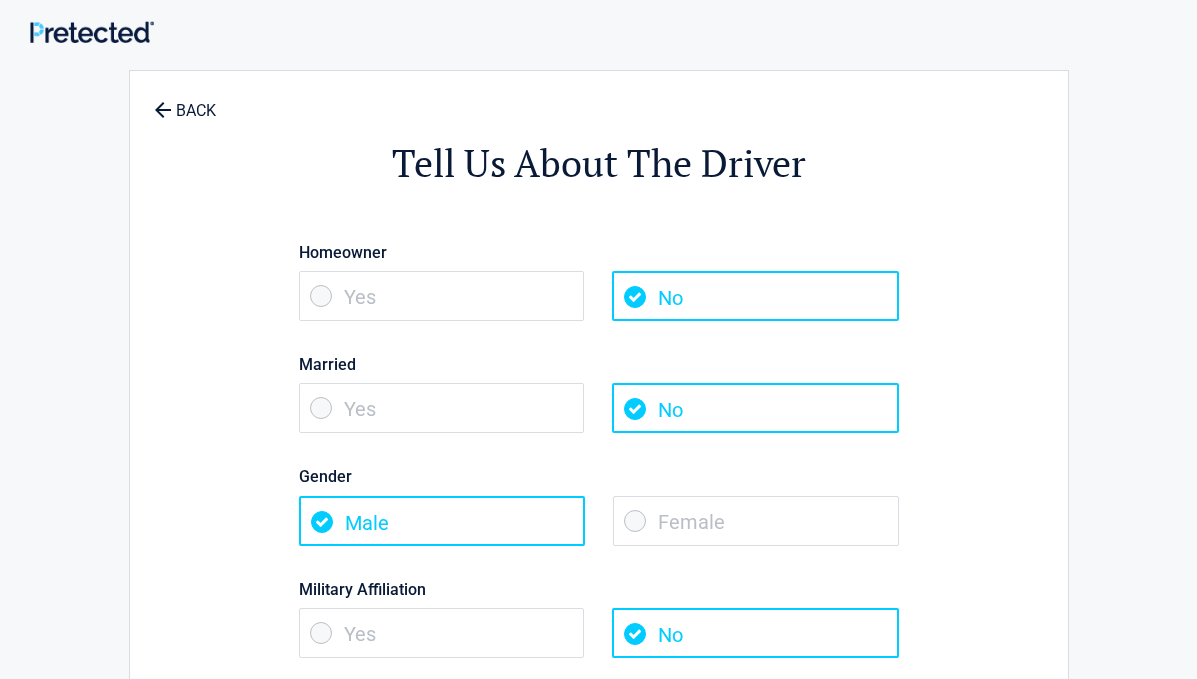 click on "Female" at bounding box center [756, 521] 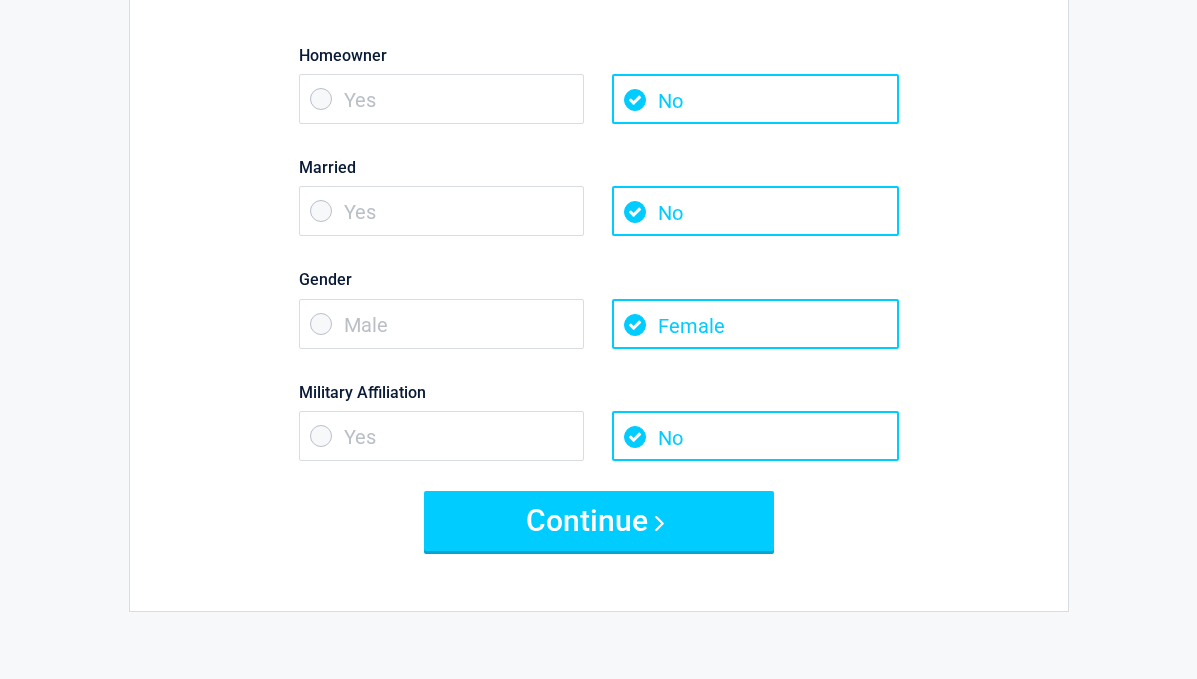 scroll, scrollTop: 203, scrollLeft: 0, axis: vertical 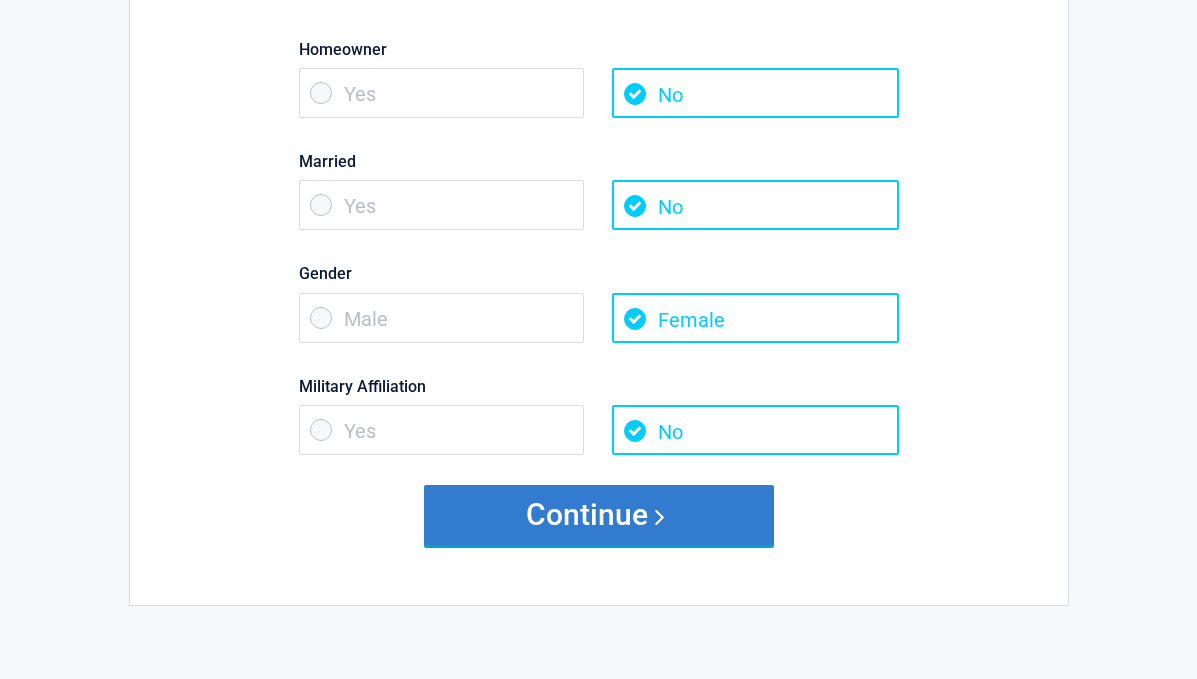 click on "Continue" at bounding box center (599, 515) 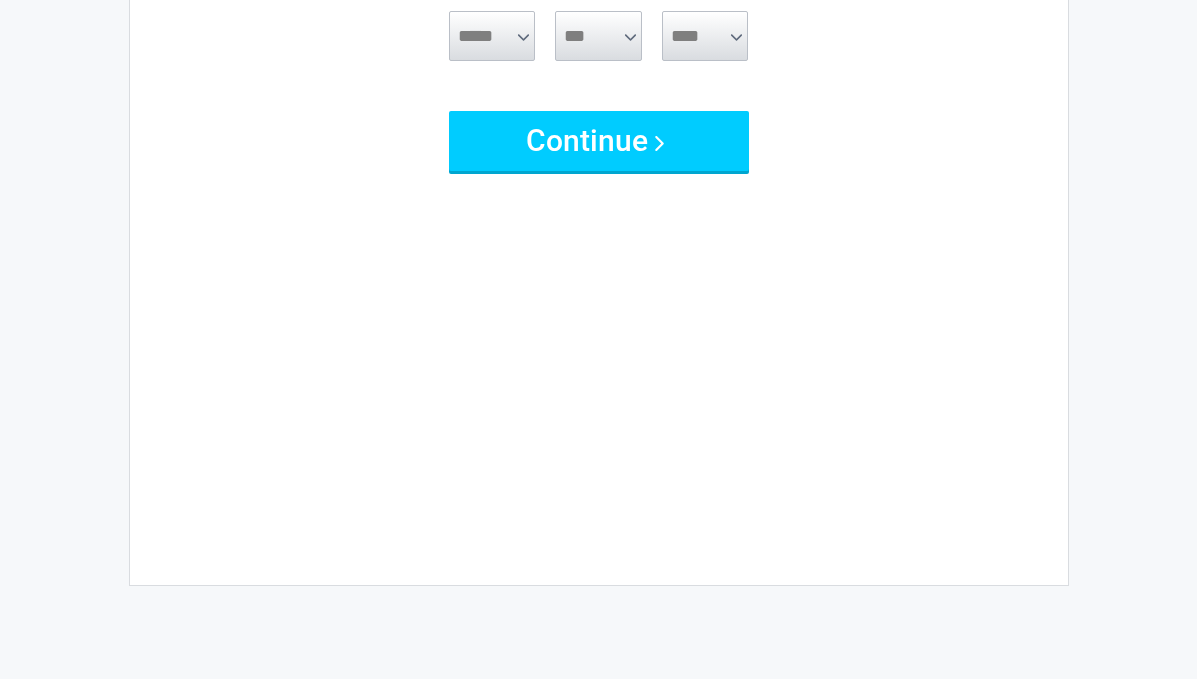 scroll, scrollTop: 0, scrollLeft: 0, axis: both 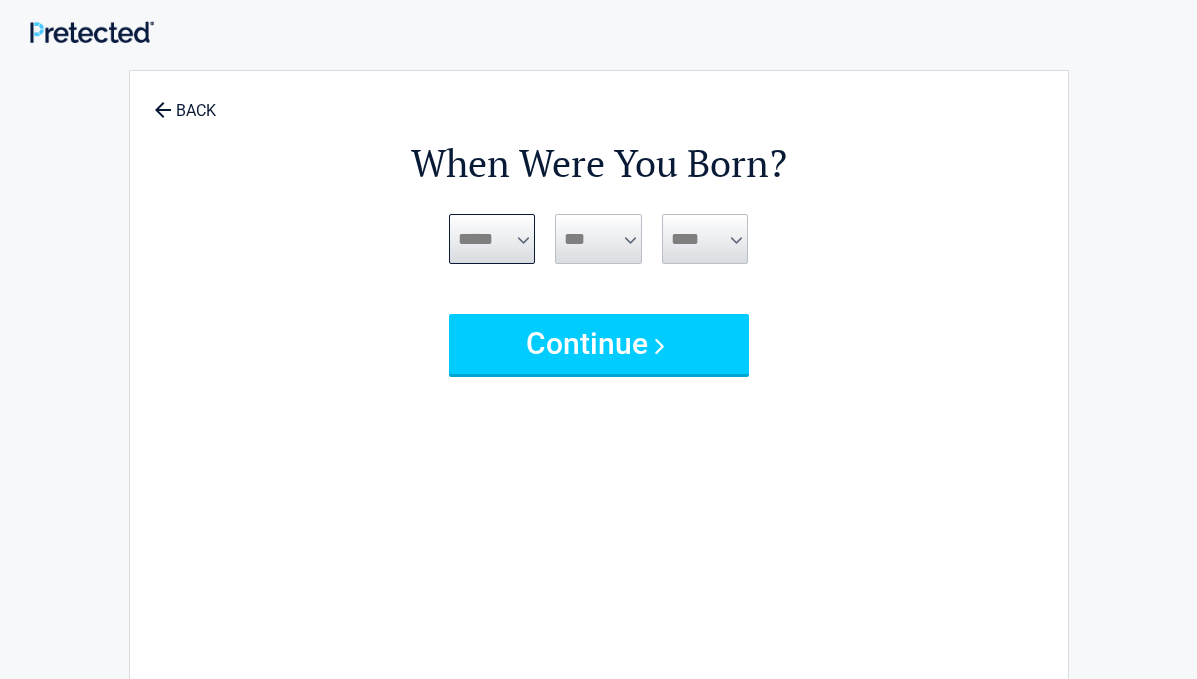 click on "*****
***
***
***
***
***
***
***
***
***
***
***
***" at bounding box center [492, 239] 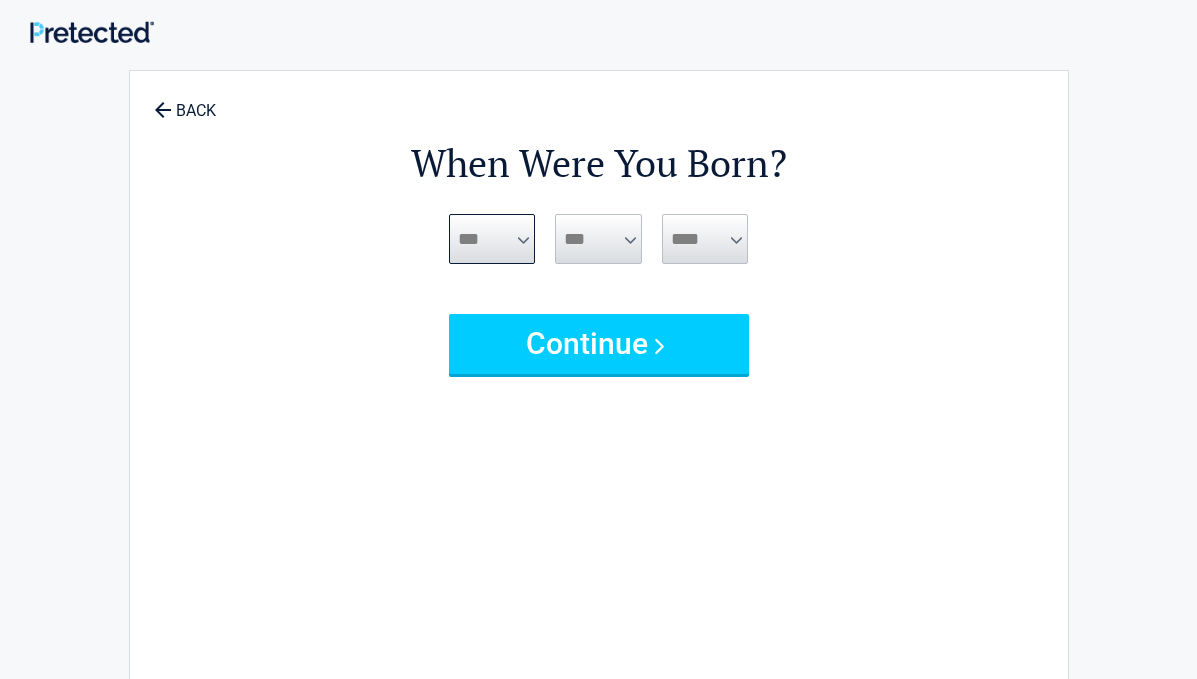 click on "*****
***
***
***
***
***
***
***
***
***
***
***
***" at bounding box center [492, 239] 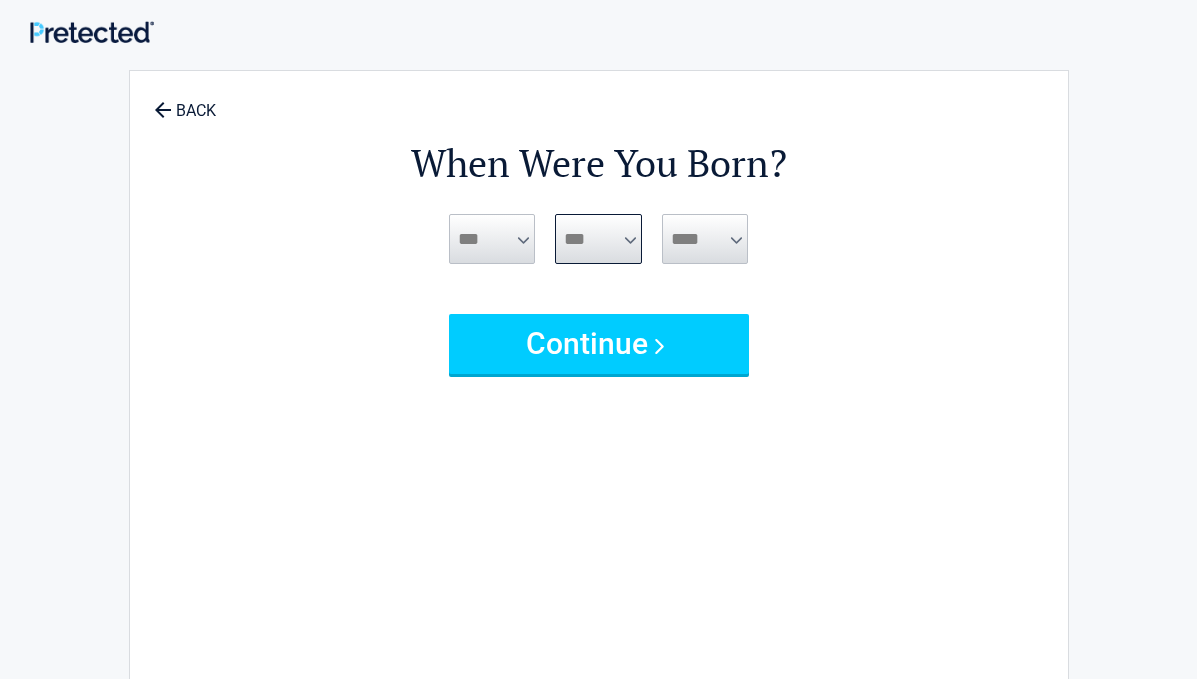 click on "*** * * * * * * * * * ** ** ** ** ** ** ** ** ** ** ** ** ** ** ** ** ** ** ** ** **" at bounding box center [598, 239] 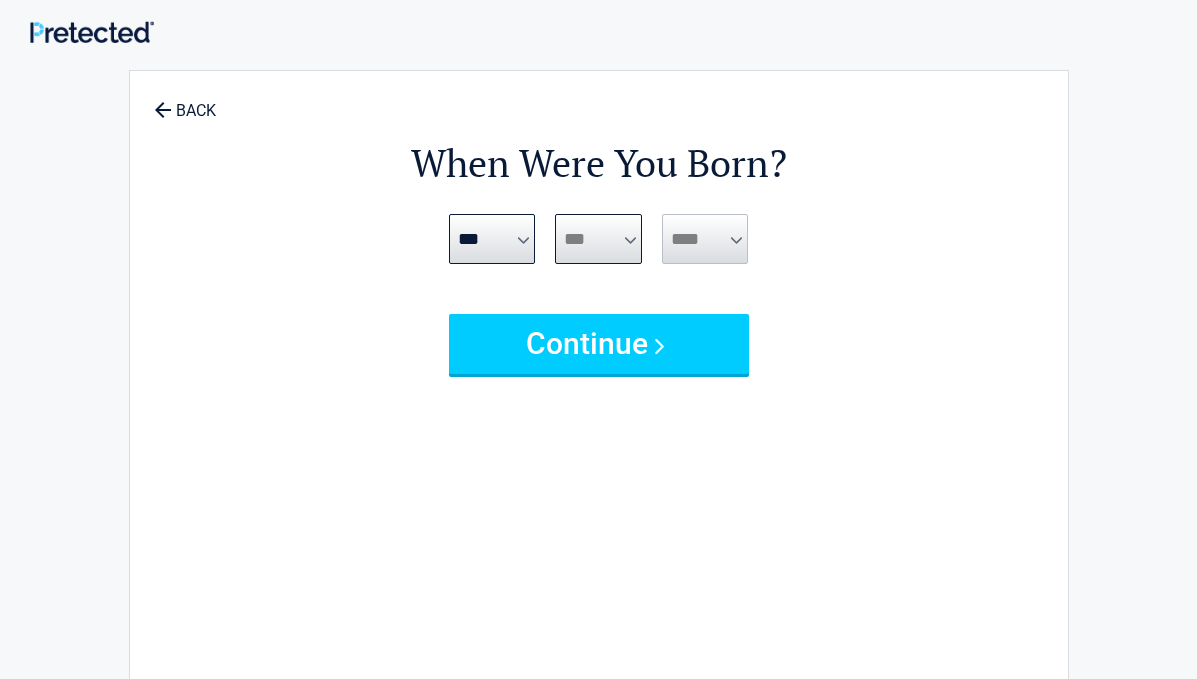select on "**" 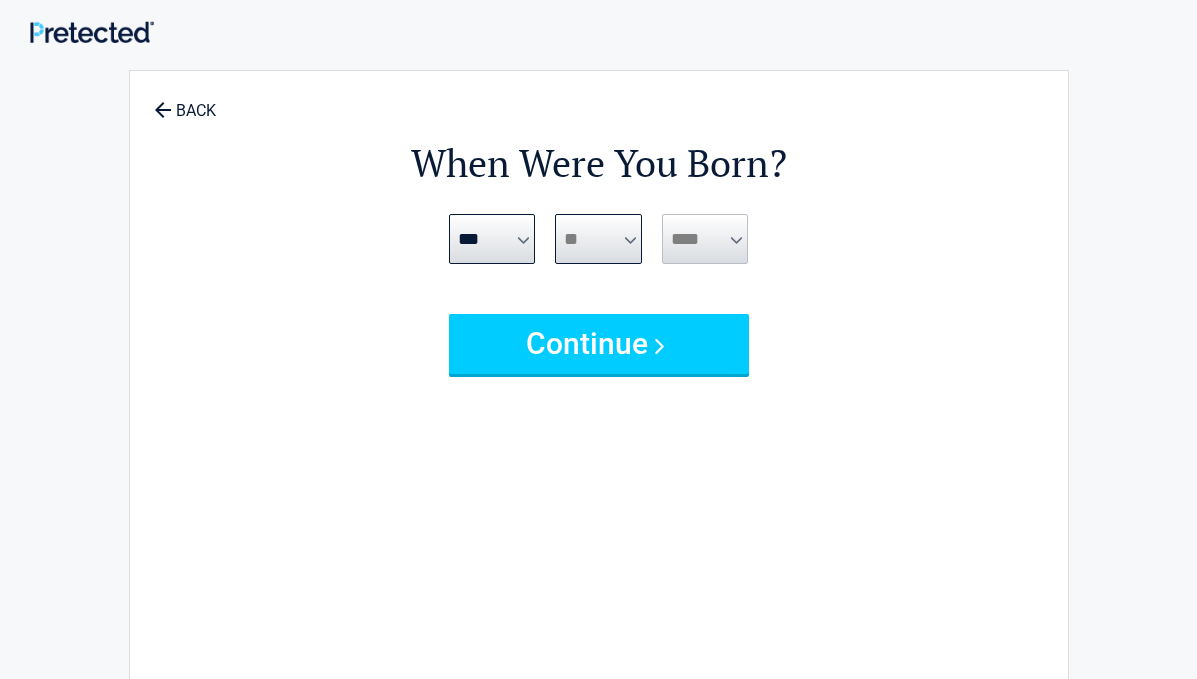 click on "*** * * * * * * * * * ** ** ** ** ** ** ** ** ** ** ** ** ** ** ** ** ** ** ** ** **" at bounding box center [598, 239] 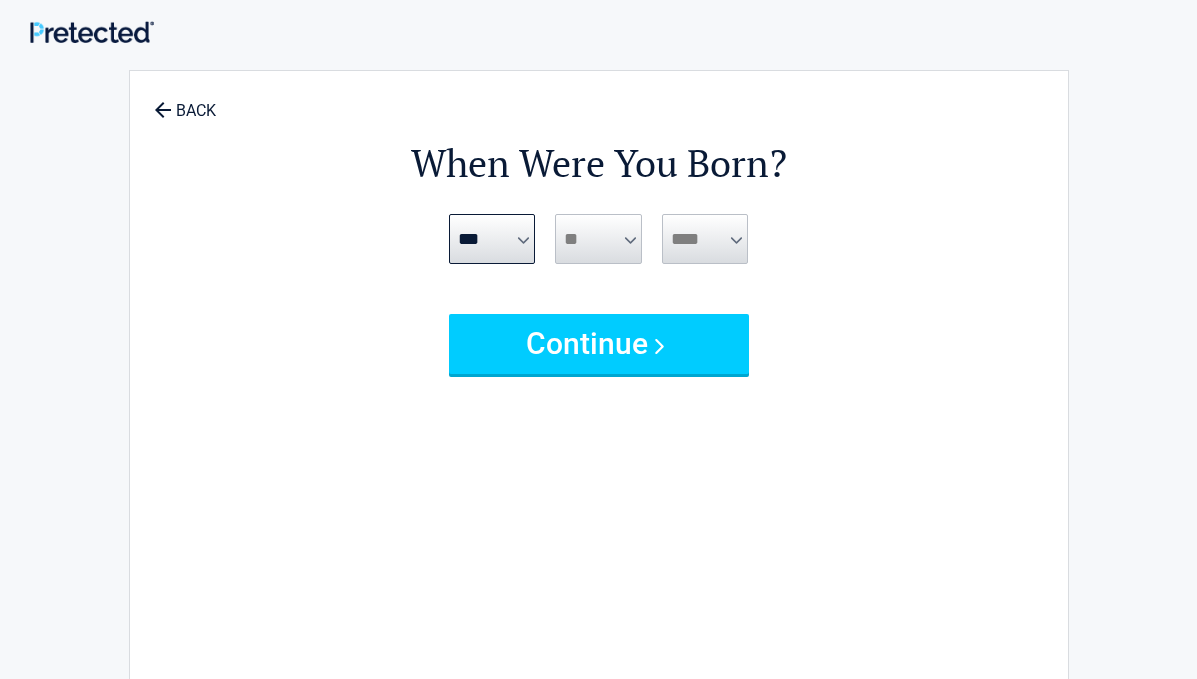 click on "****
****
****
****
****
****
****
****
****
****
****
****
****
****
****
****
****
****
****
****
****
****
****
****
****
****
****
****
****
****
****
****
****
****
****
****
****
****
****
****
****
****
****
****
****
****
****
****
****
****
****
****
****
****
****
****
****
****
****
****
****
****
**** ****" at bounding box center [705, 239] 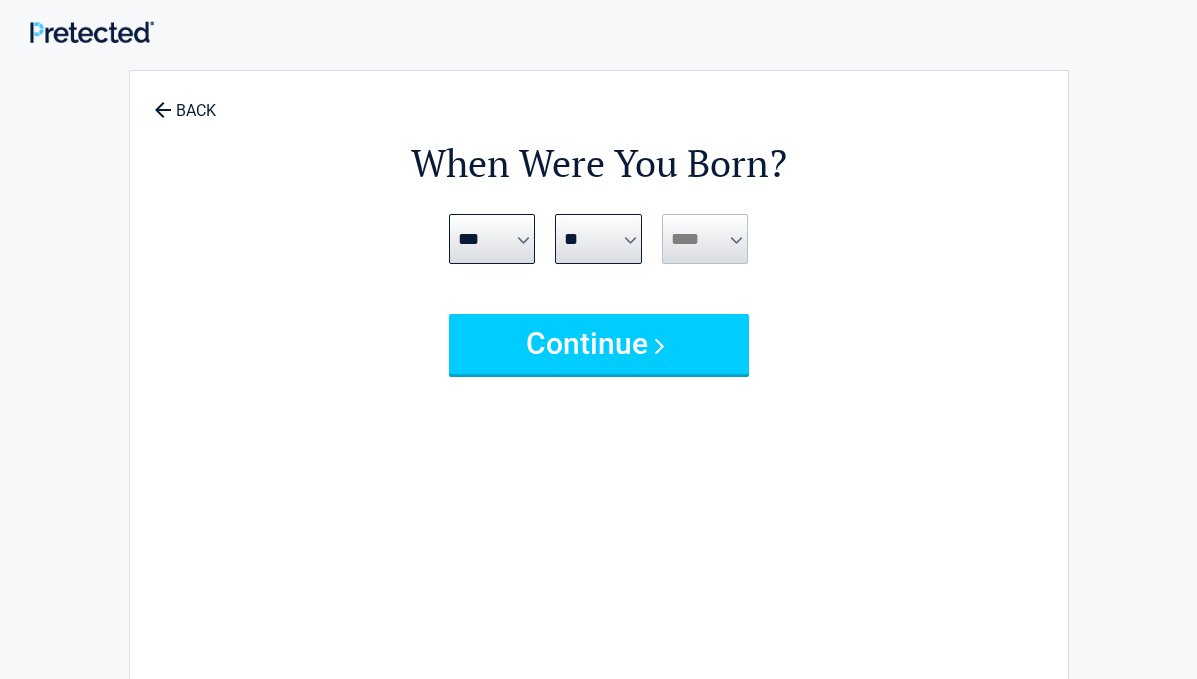 click on "****
****
****
****
****
****
****
****
****
****
****
****
****
****
****
****
****
****
****
****
****
****
****
****
****
****
****
****
****
****
****
****
****
****
****
****
****
****
****
****
****
****
****
****
****
****
****
****
****
****
****
****
****
****
****
****
****
****
****
****
****
****
**** ****" at bounding box center [705, 239] 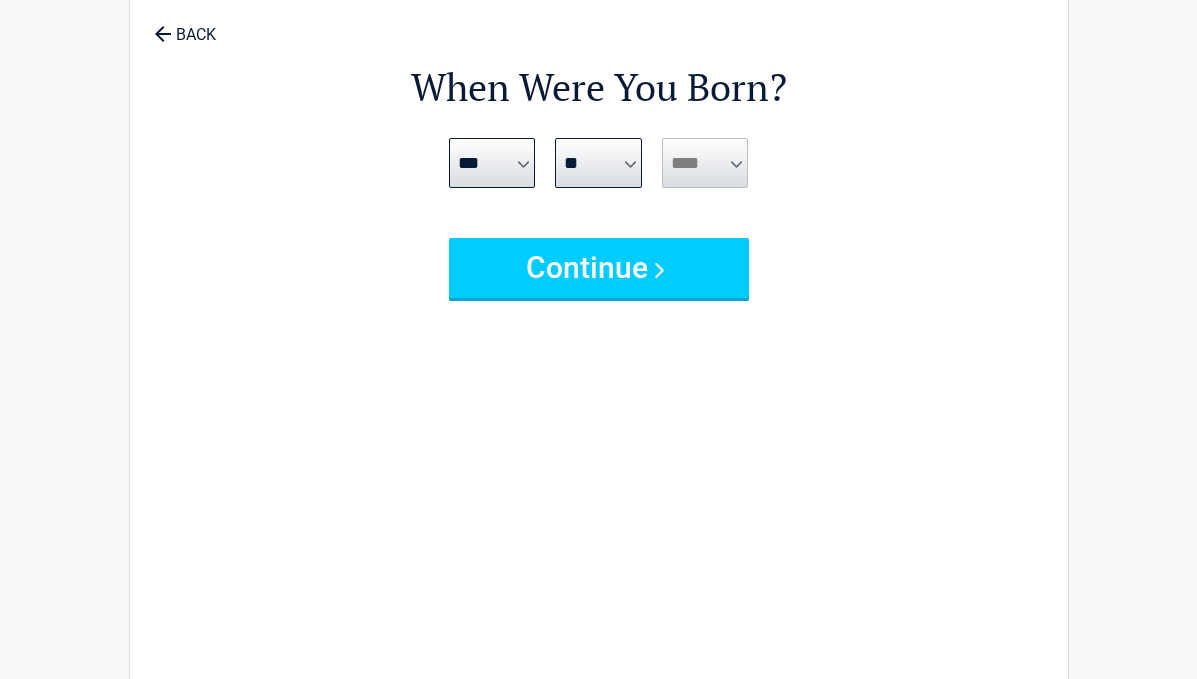 scroll, scrollTop: 80, scrollLeft: 0, axis: vertical 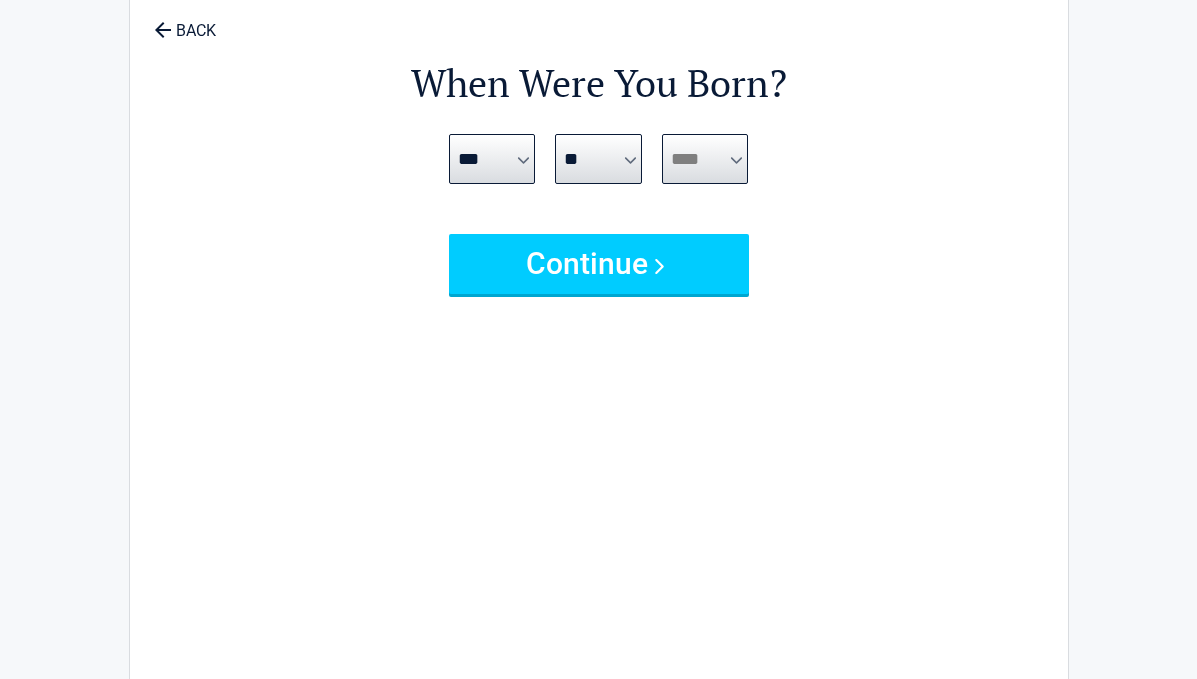 click on "****
****
****
****
****
****
****
****
****
****
****
****
****
****
****
****
****
****
****
****
****
****
****
****
****
****
****
****
****
****
****
****
****
****
****
****
****
****
****
****
****
****
****
****
****
****
****
****
****
****
****
****
****
****
****
****
****
****
****
****
****
****
****
****" at bounding box center (705, 159) 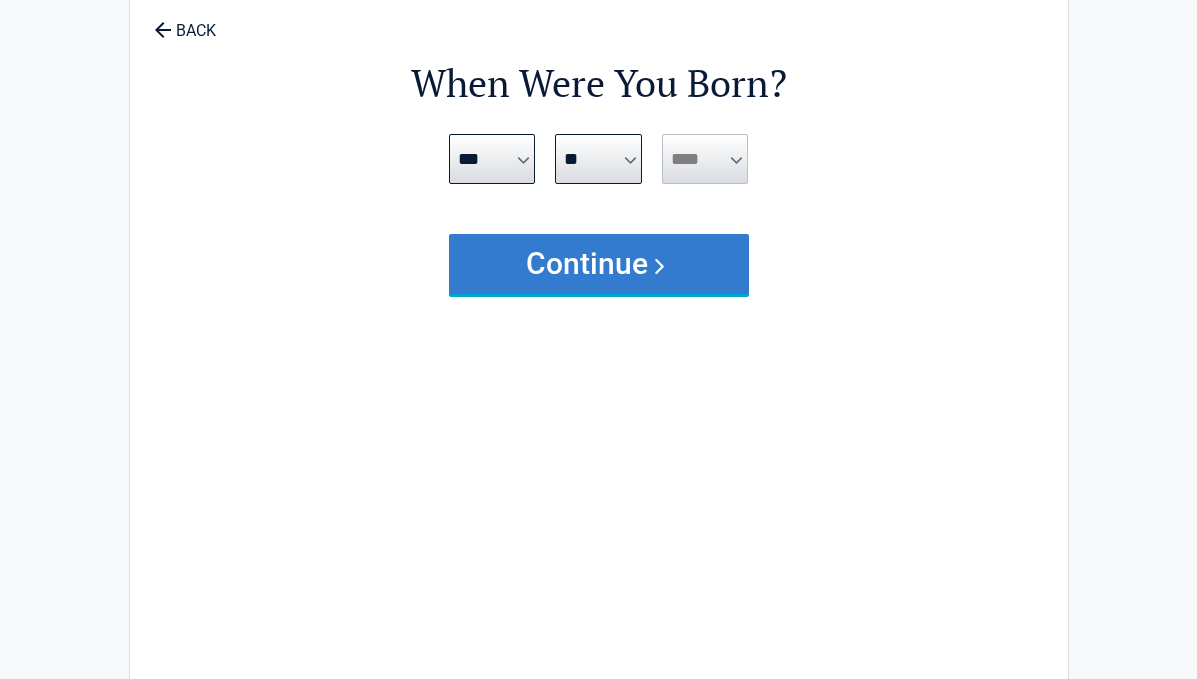 click on "Continue" at bounding box center [599, 264] 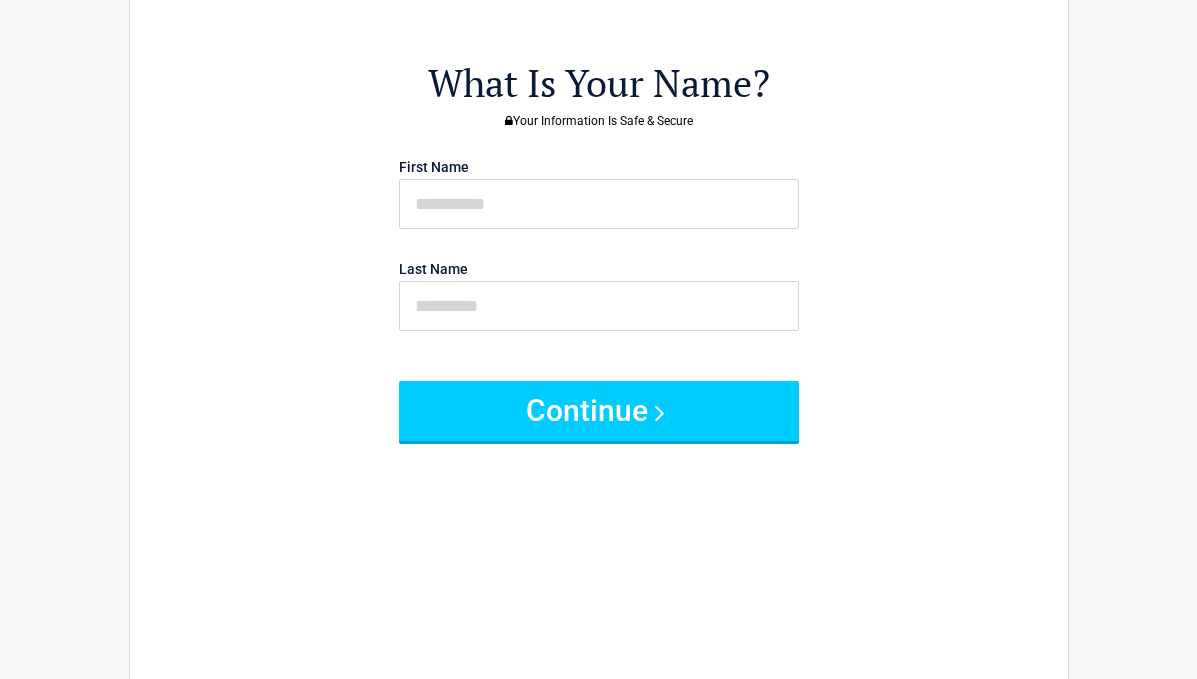 scroll, scrollTop: 0, scrollLeft: 0, axis: both 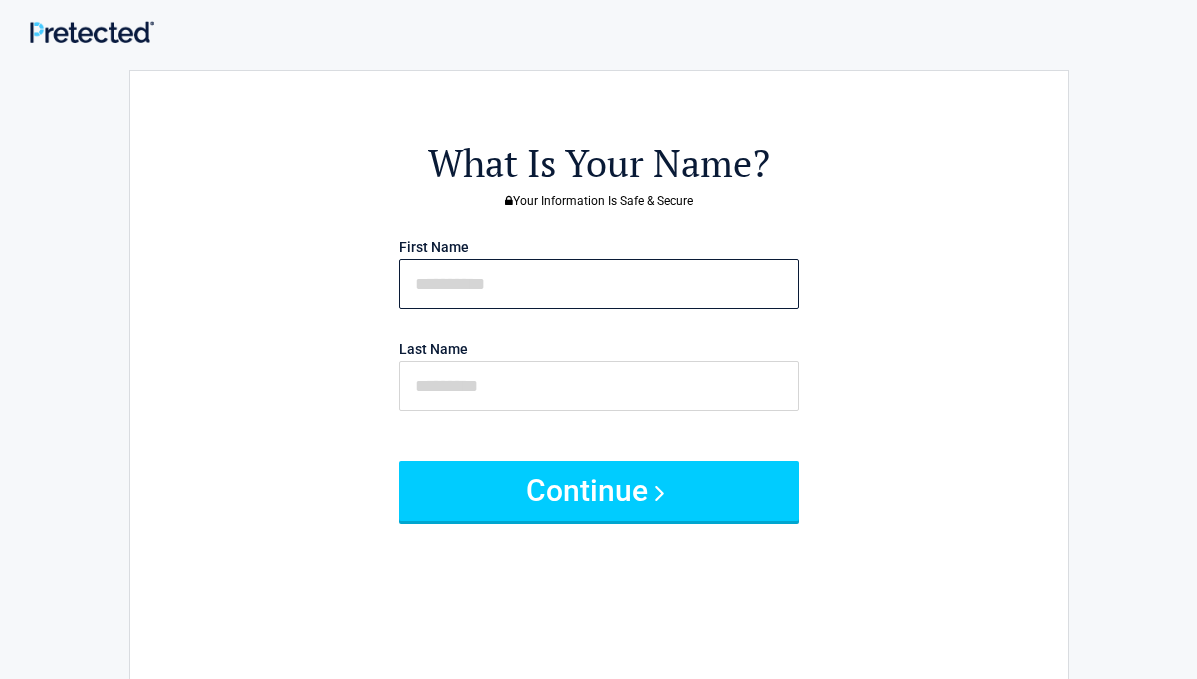 click at bounding box center (599, 284) 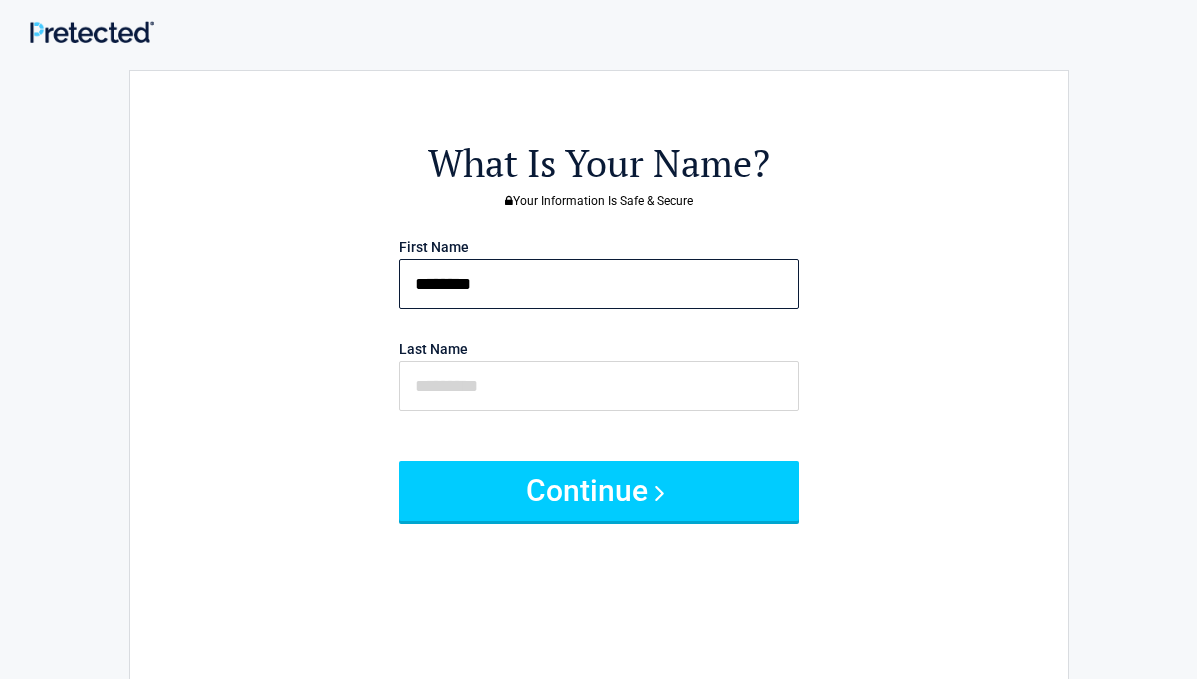 type on "********" 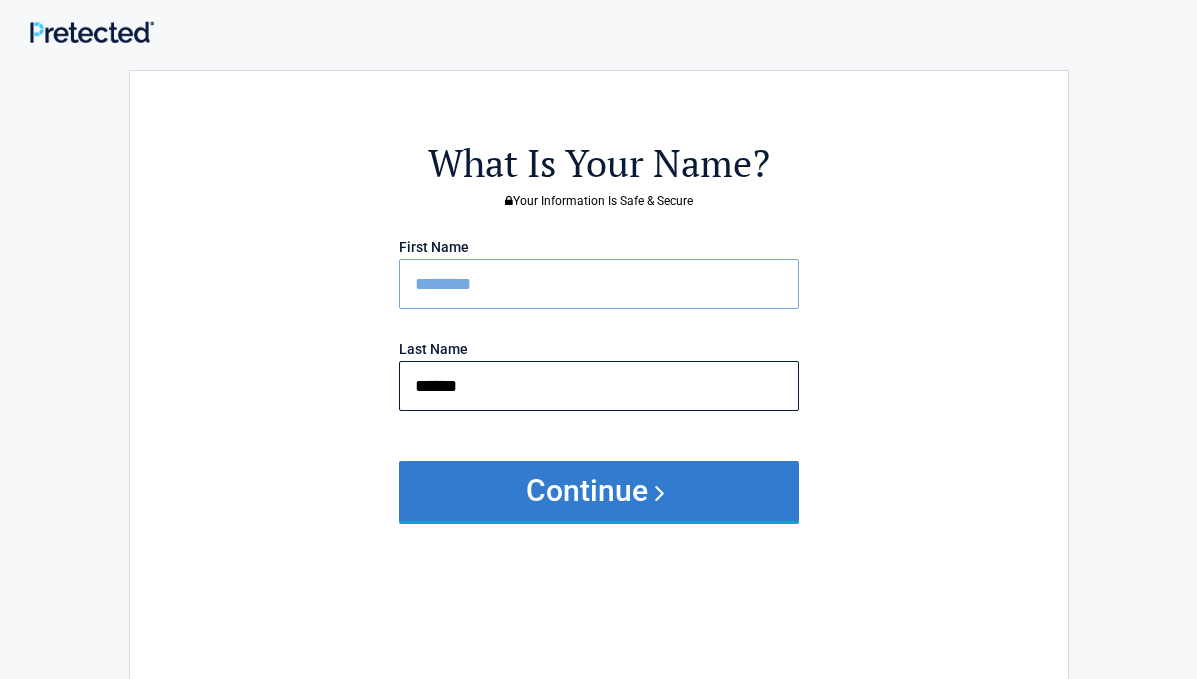 type on "******" 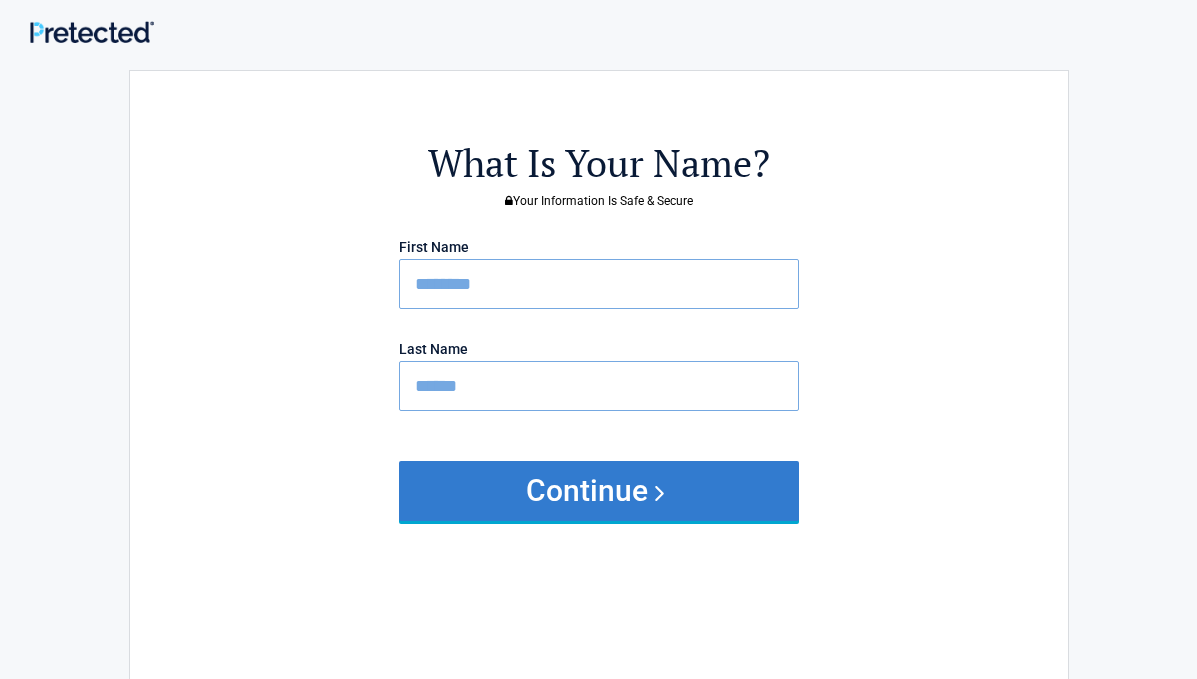 click on "Continue" at bounding box center [599, 491] 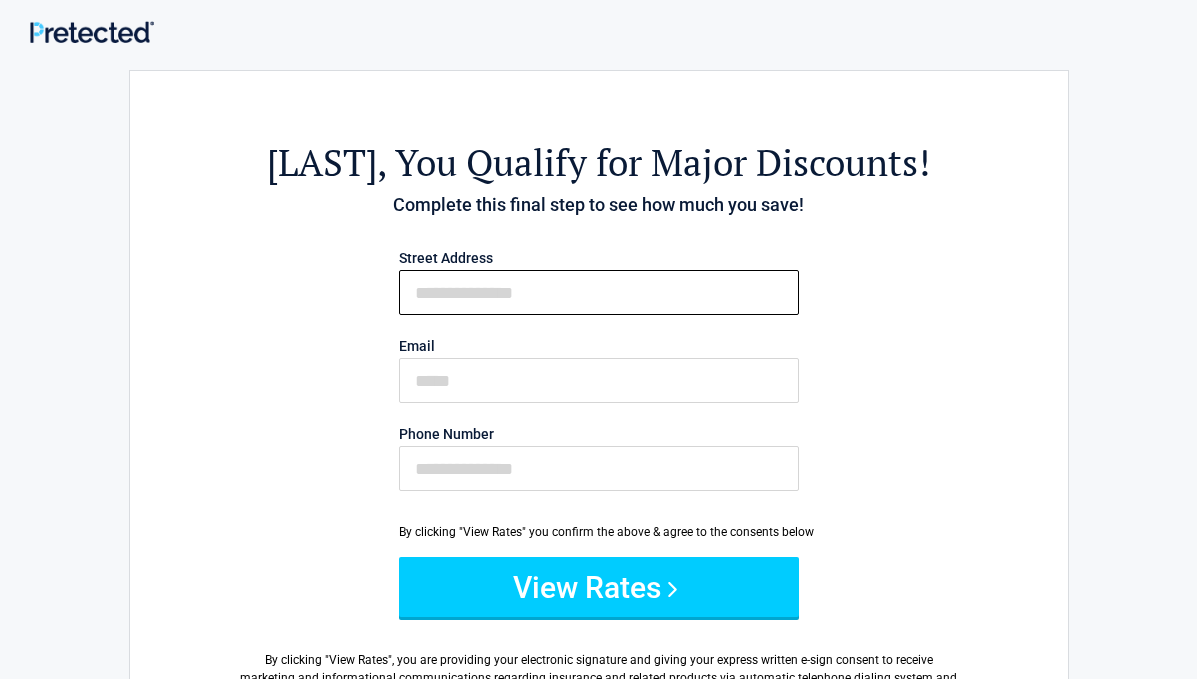 click on "First Name" at bounding box center (599, 292) 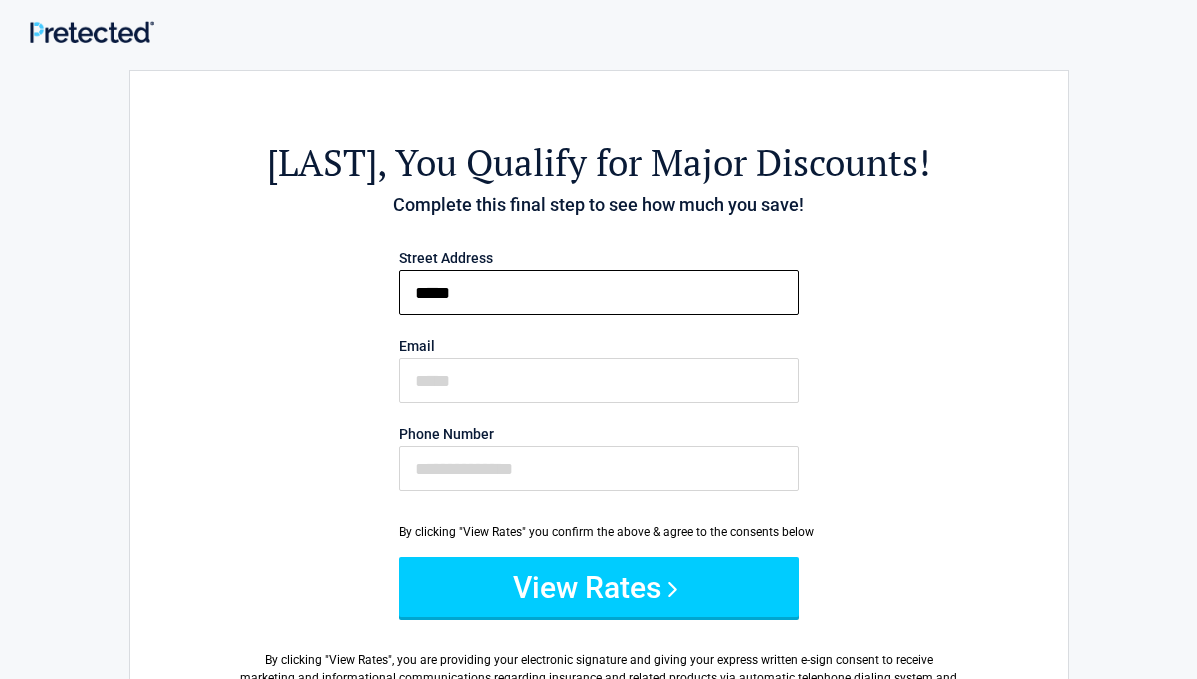 type on "****" 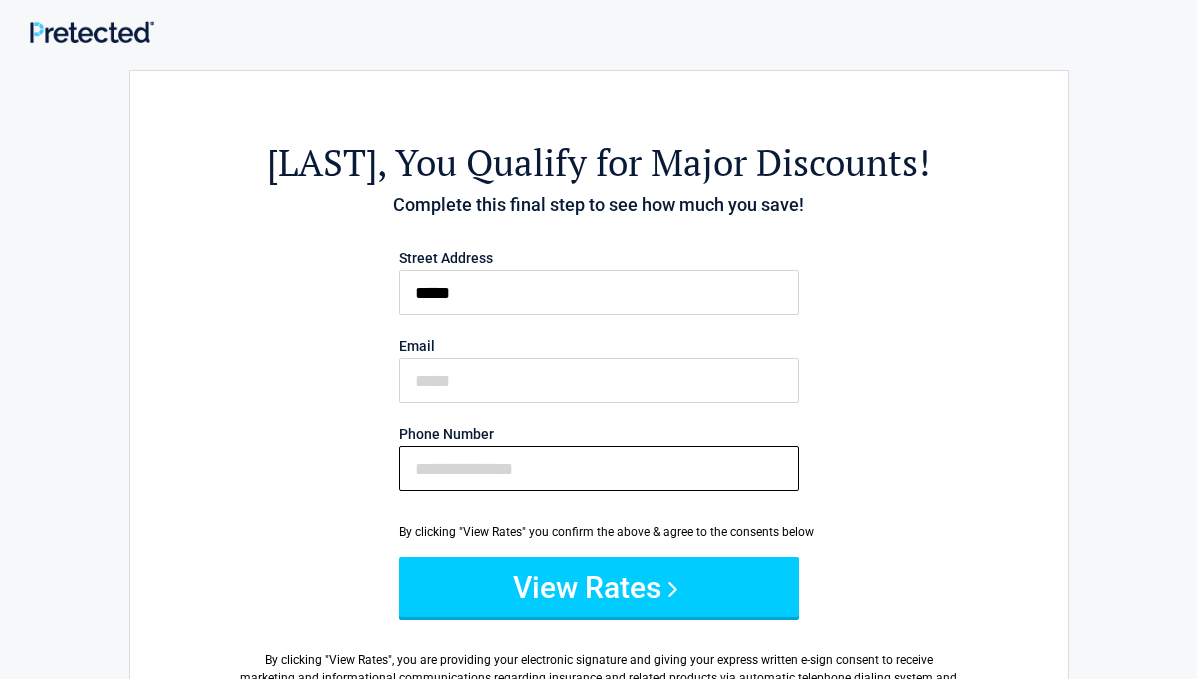 click on "Phone Number" at bounding box center [599, 468] 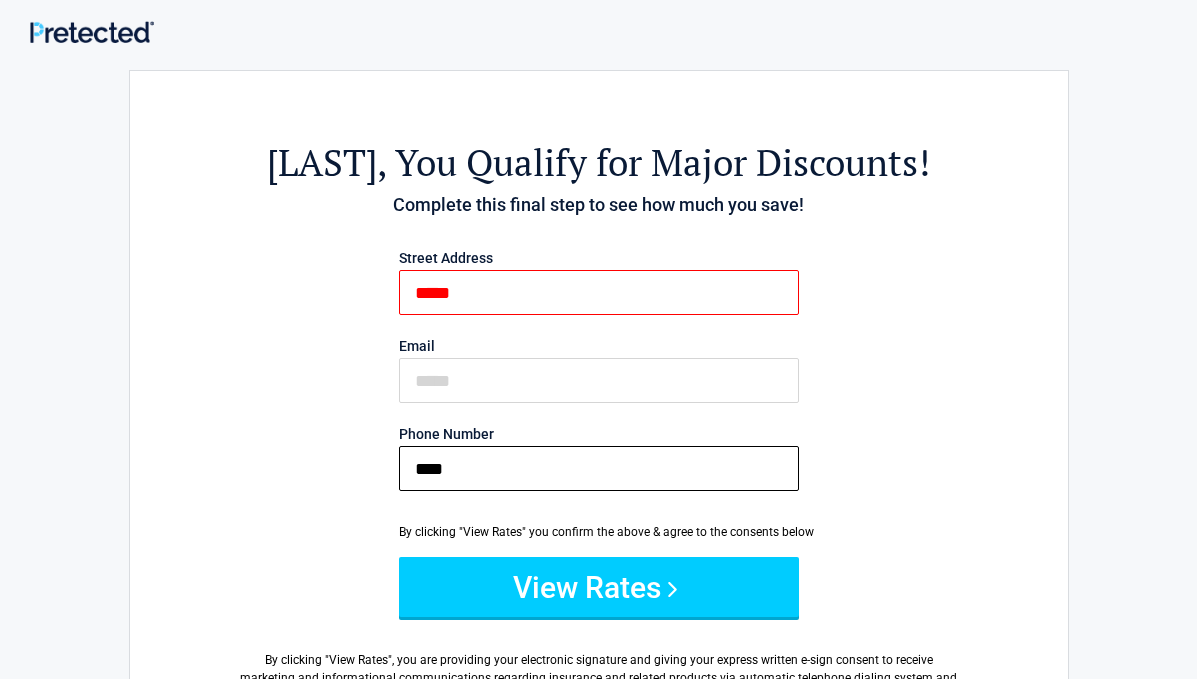 click on "****" at bounding box center [599, 468] 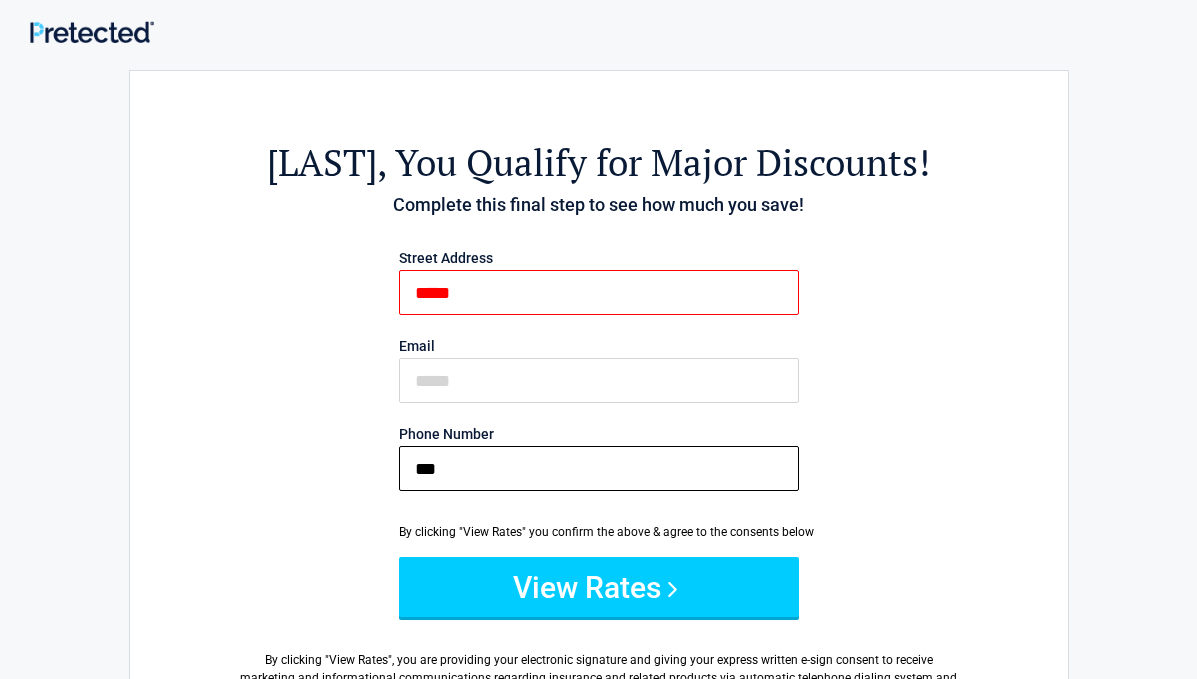 type on "**" 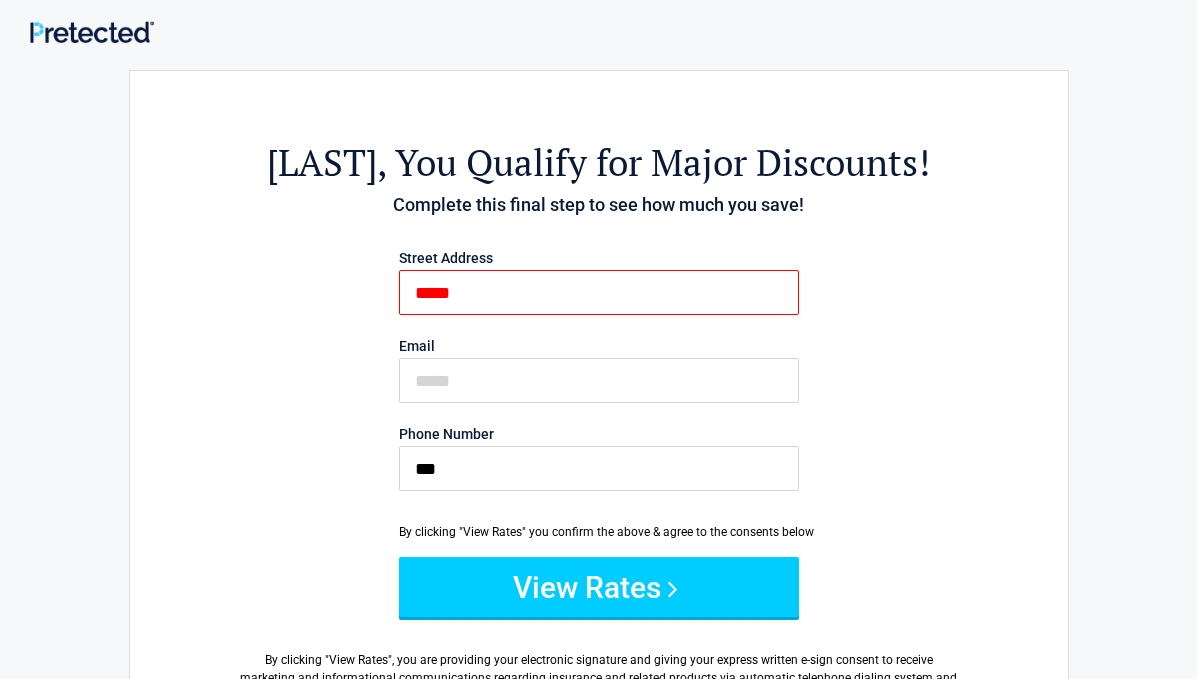 click on "****" at bounding box center (599, 292) 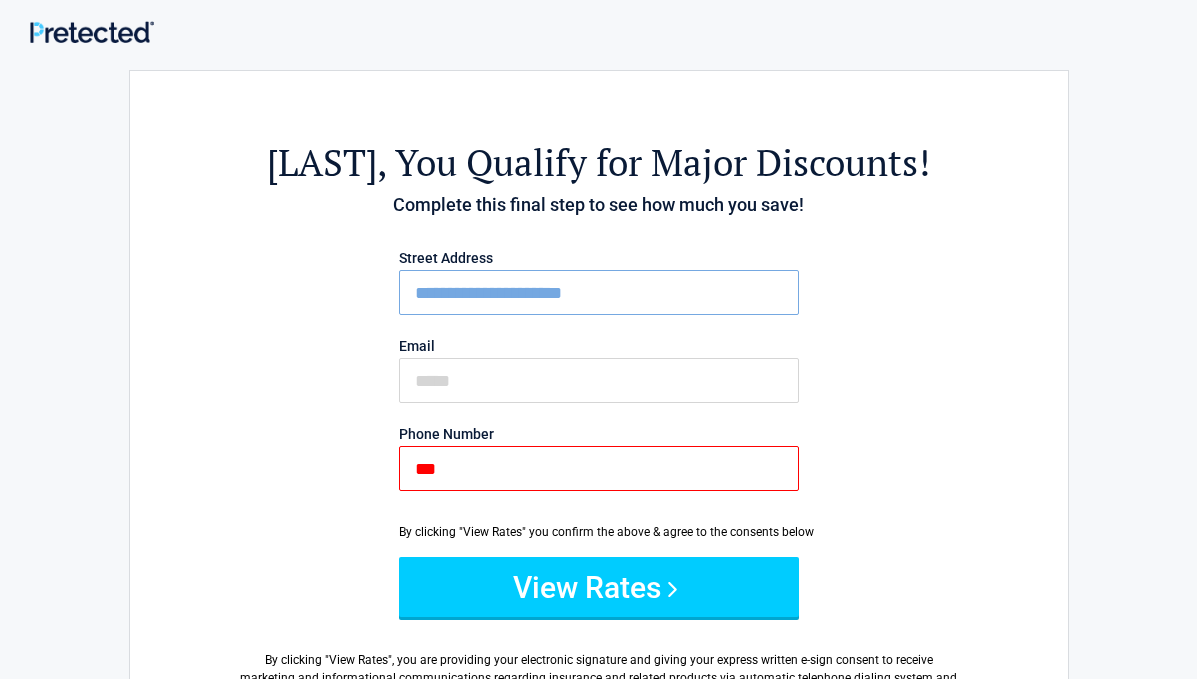 type on "**********" 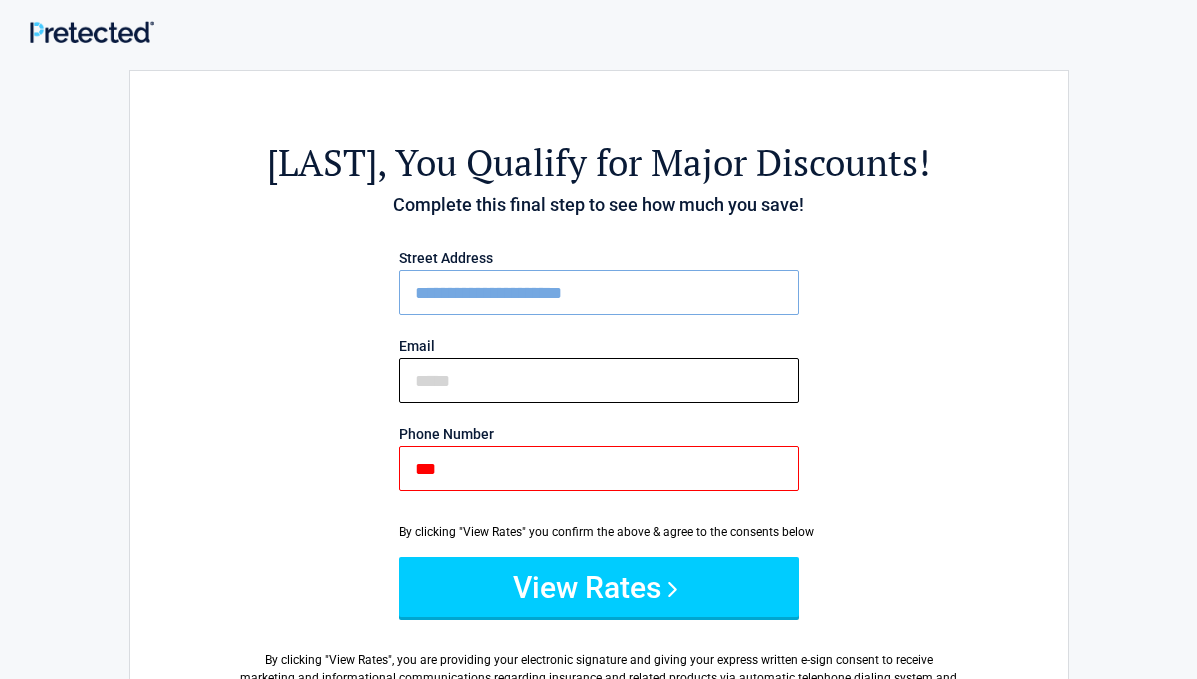 click on "Email" at bounding box center [599, 380] 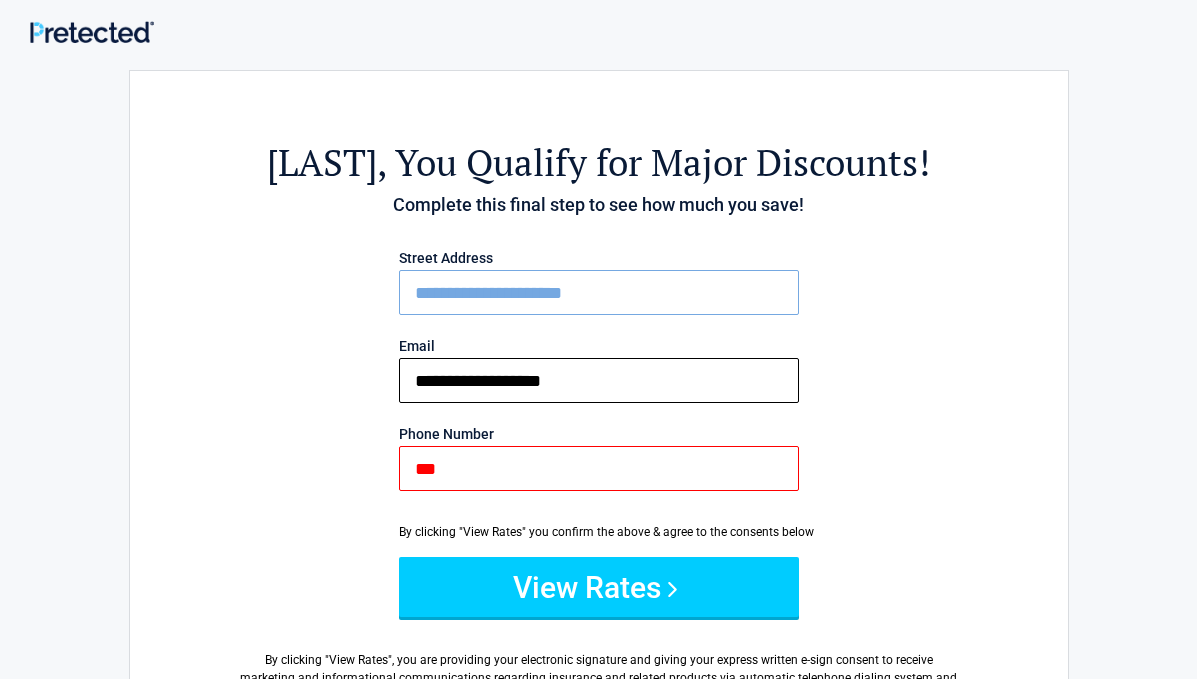 type on "**********" 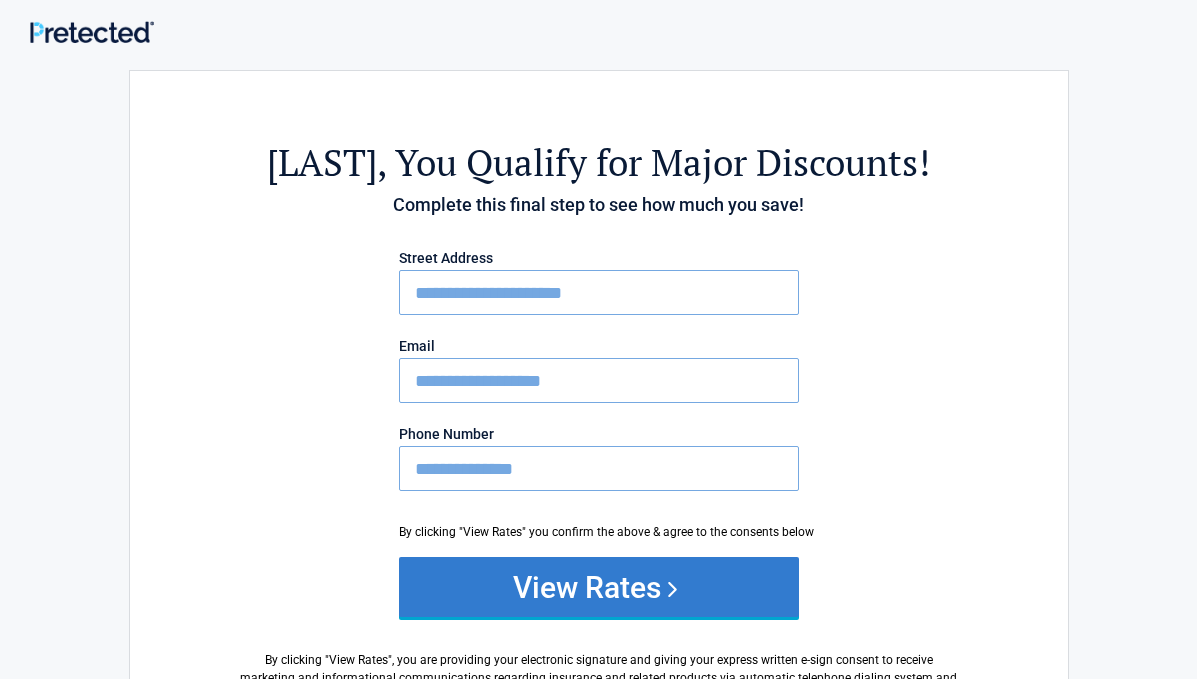 type on "**********" 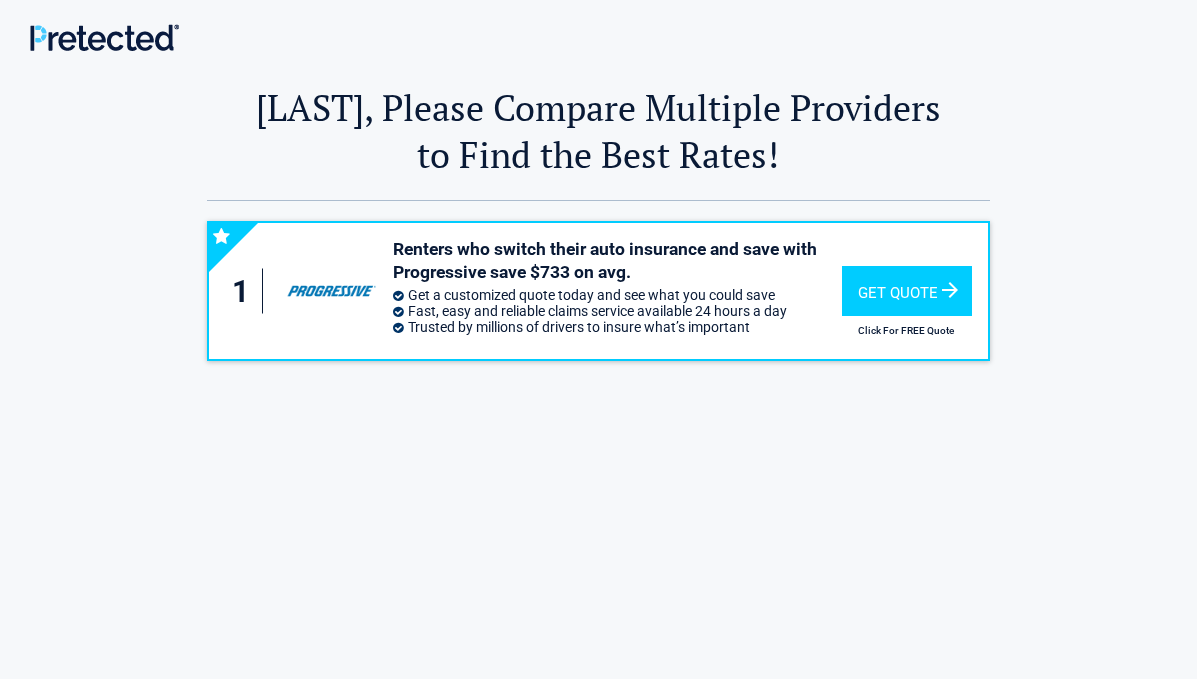 scroll, scrollTop: 0, scrollLeft: 0, axis: both 